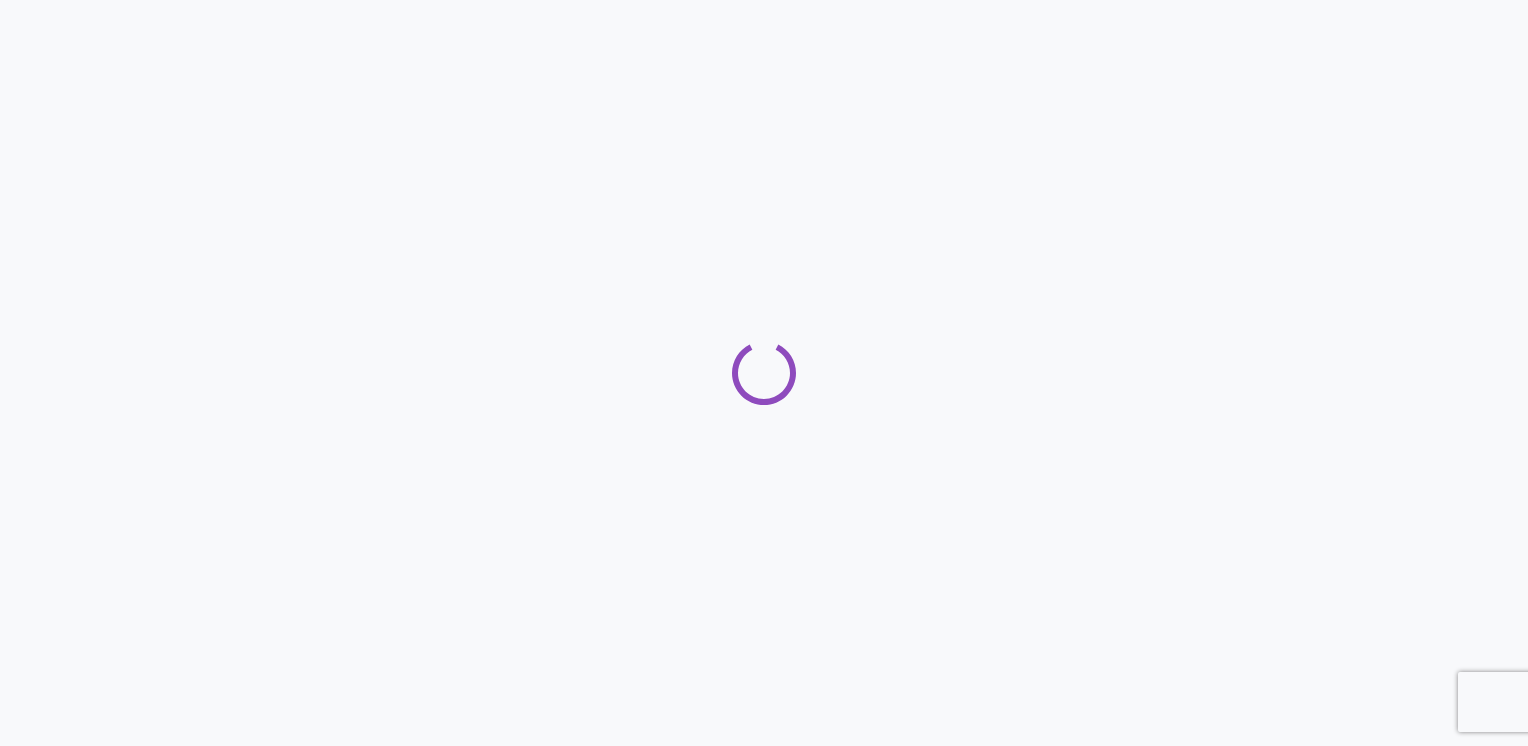 scroll, scrollTop: 0, scrollLeft: 0, axis: both 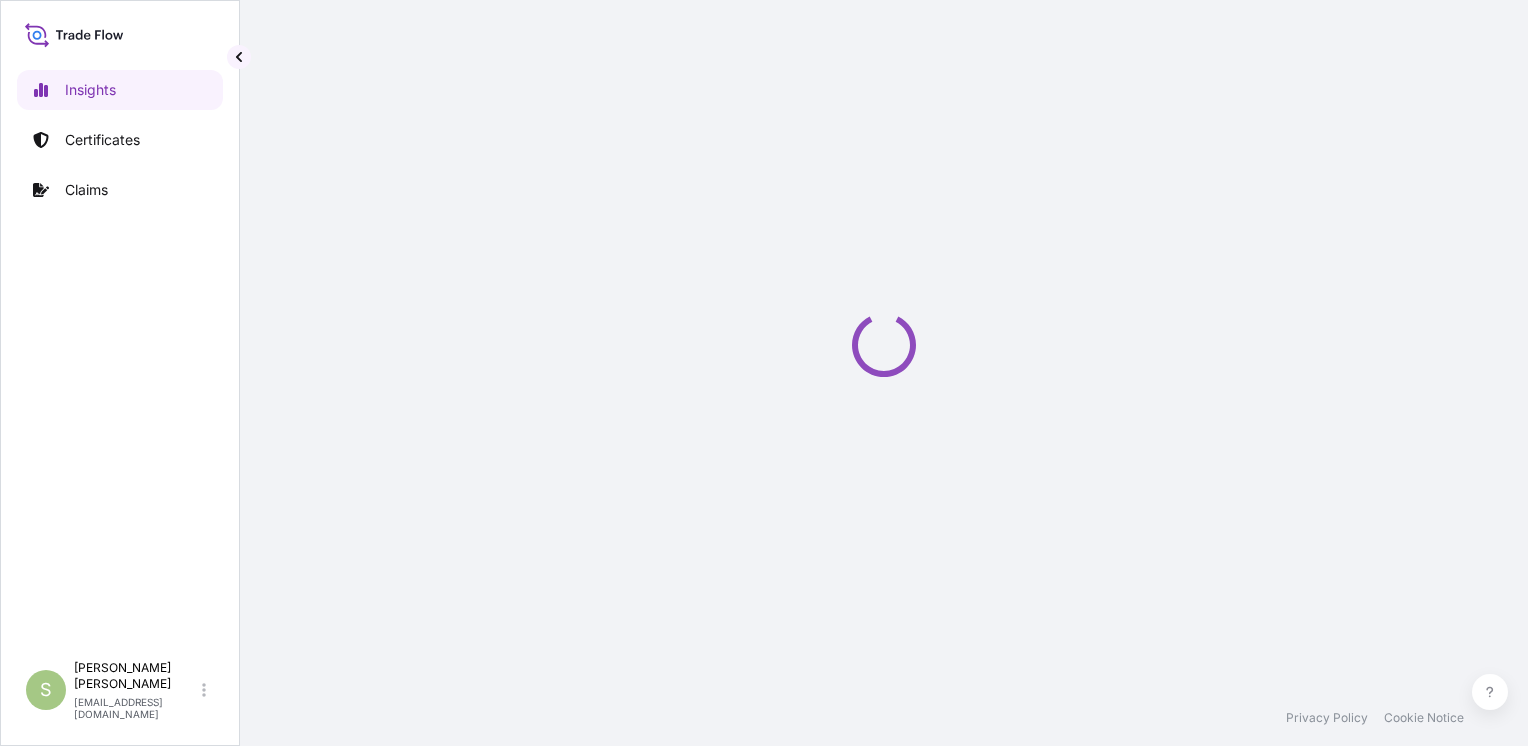 select on "2025" 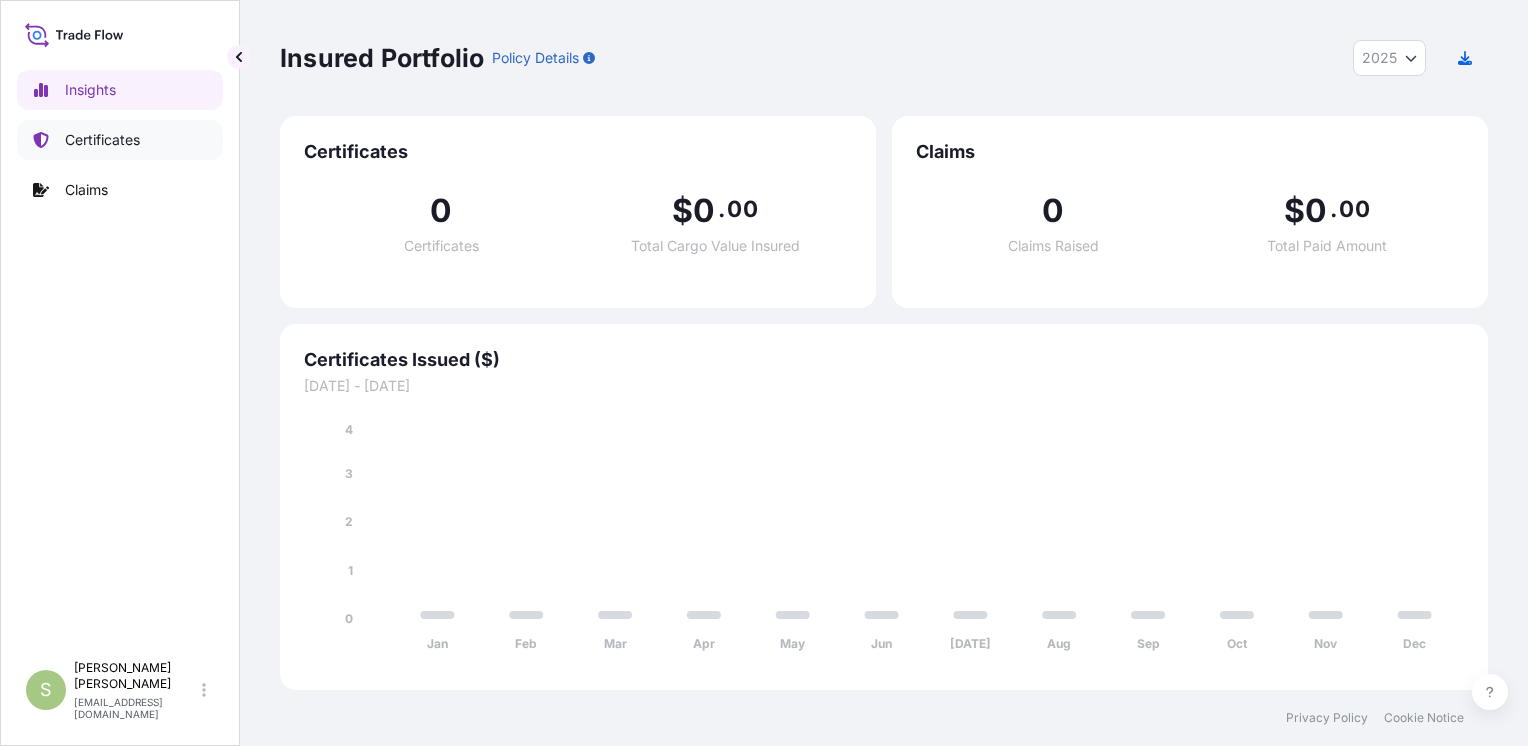 click on "Certificates" at bounding box center [102, 140] 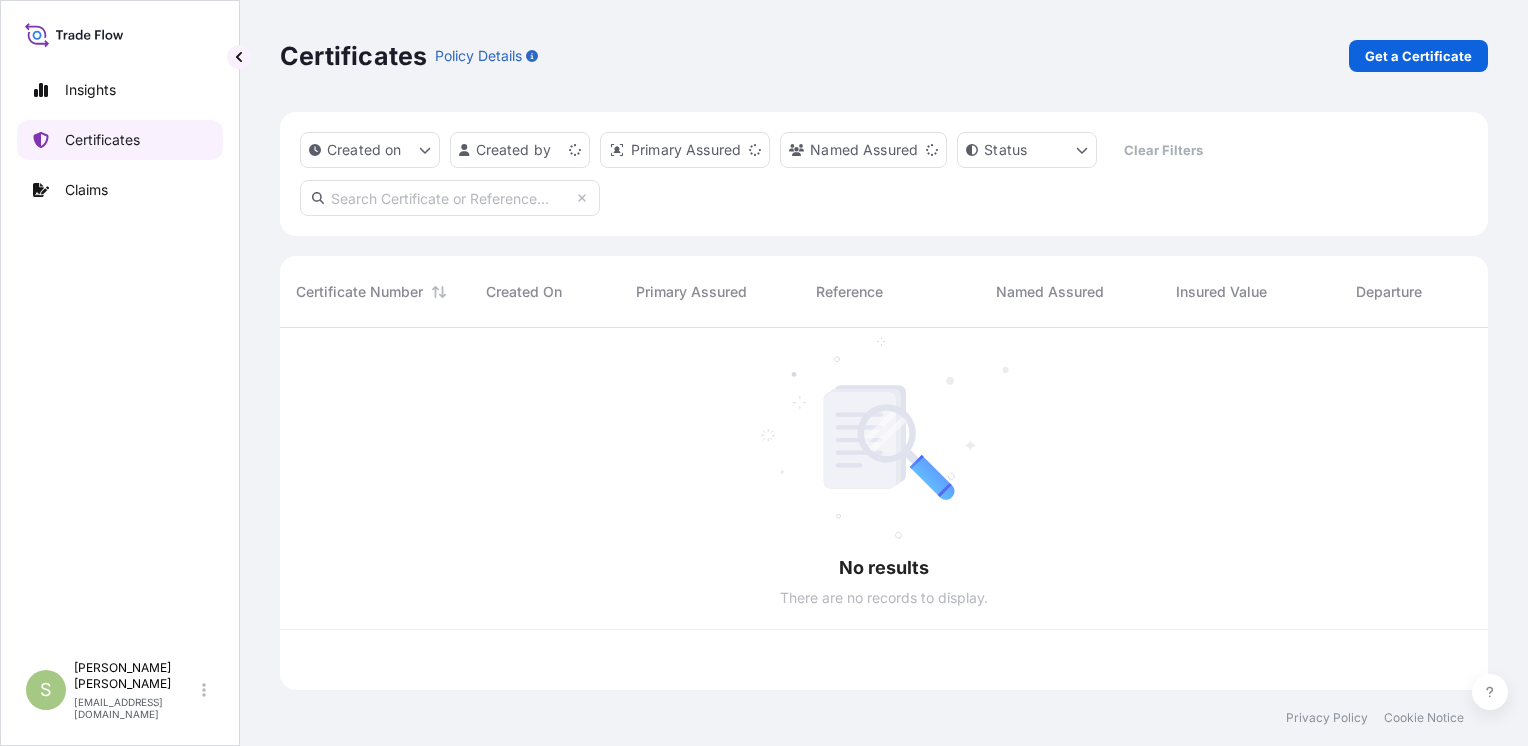 scroll, scrollTop: 16, scrollLeft: 16, axis: both 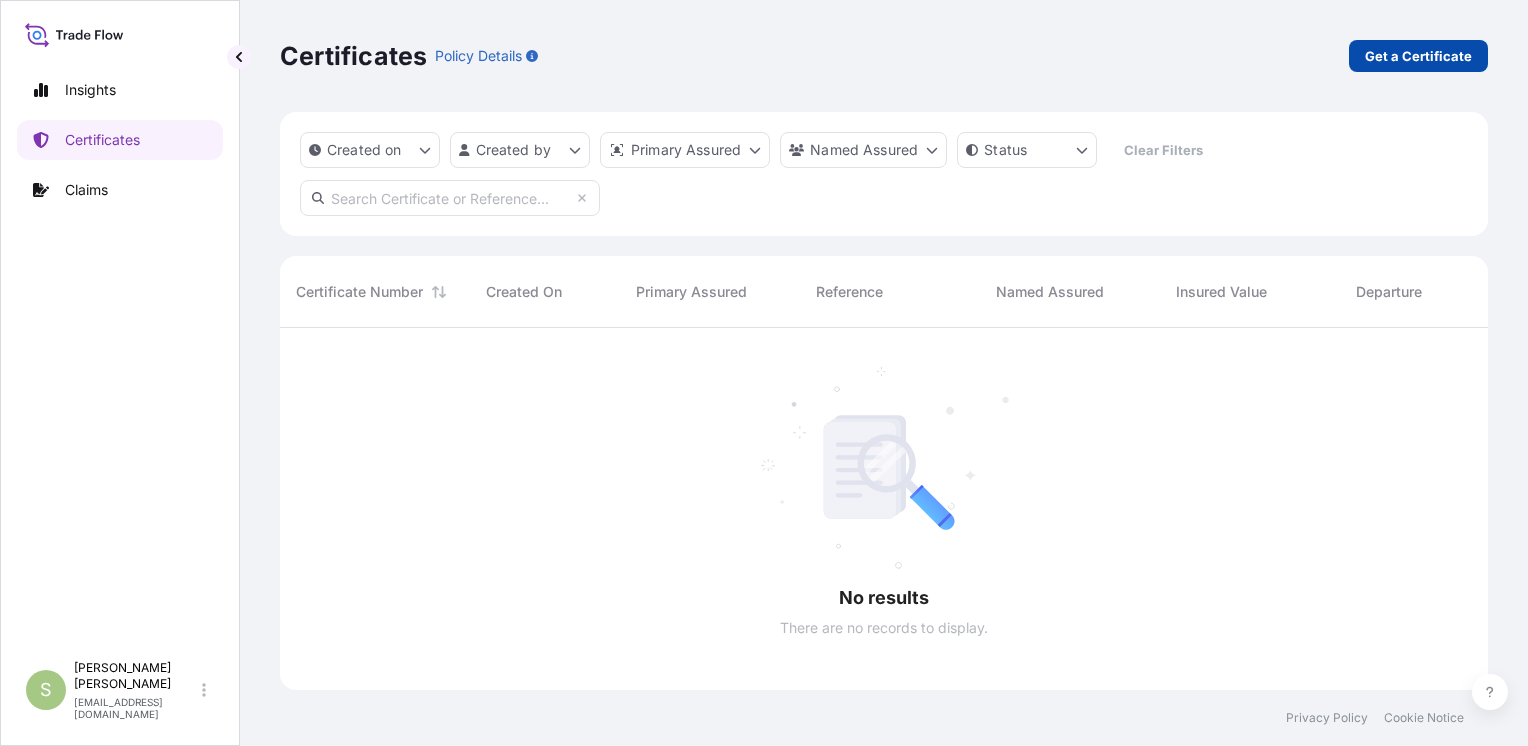 click on "Get a Certificate" at bounding box center (1418, 56) 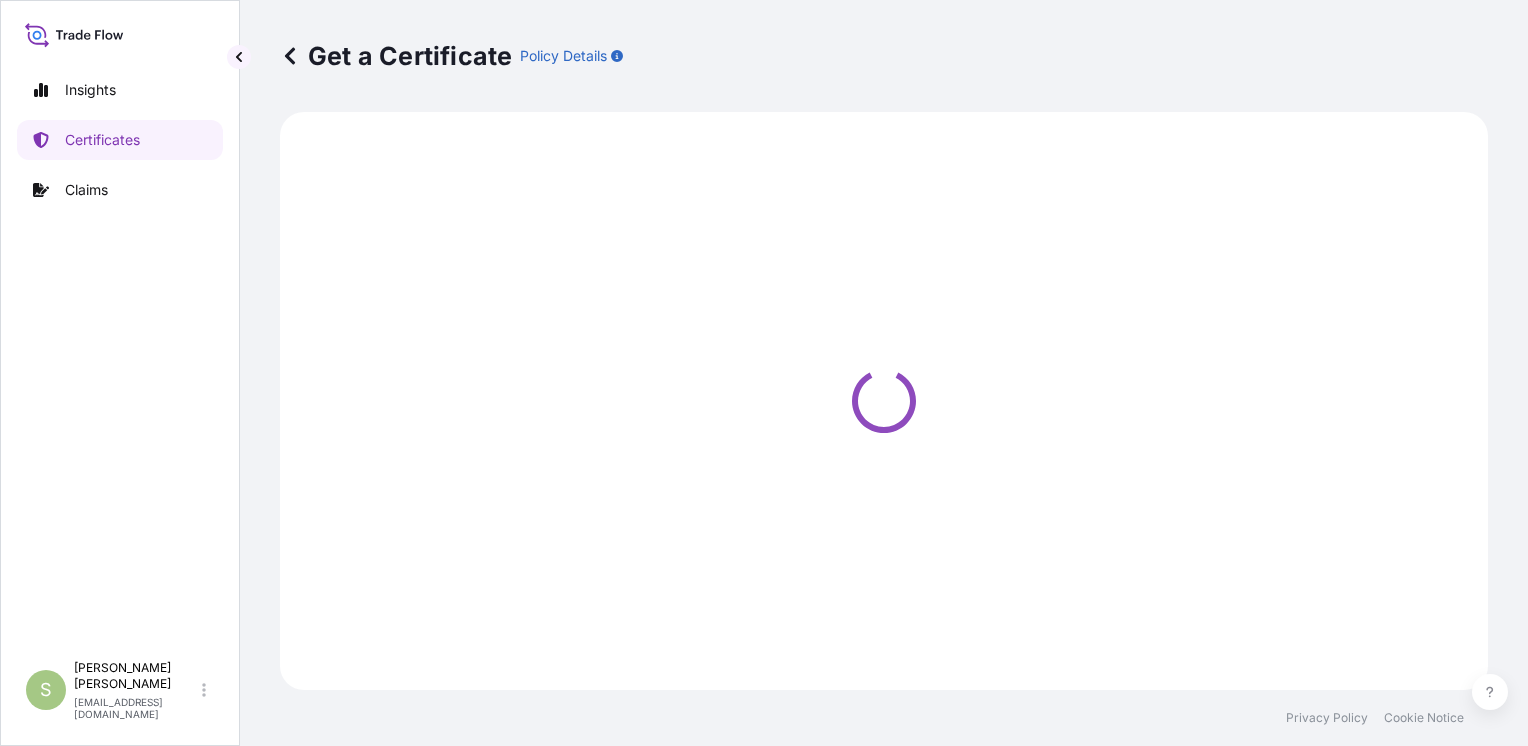 select on "Ocean Vessel" 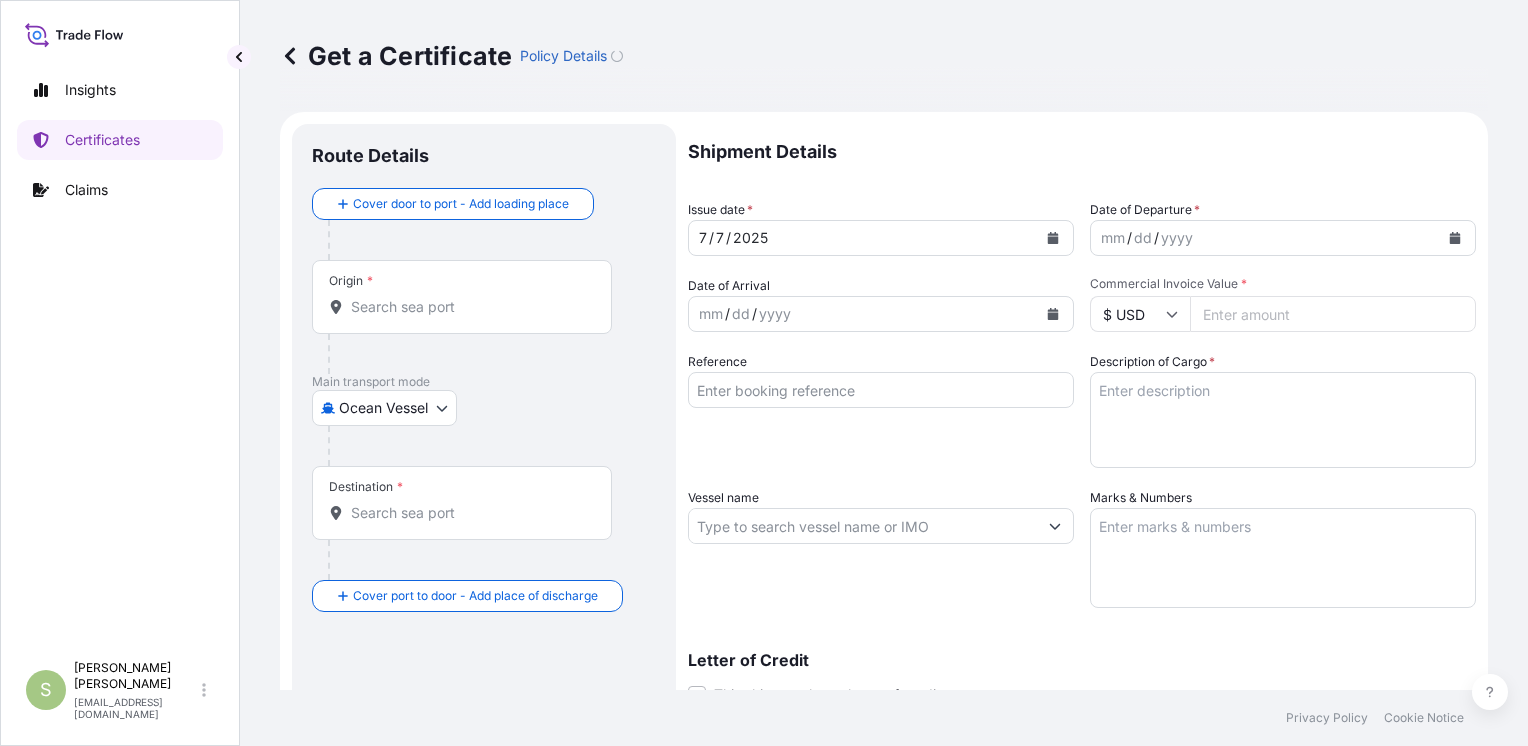click 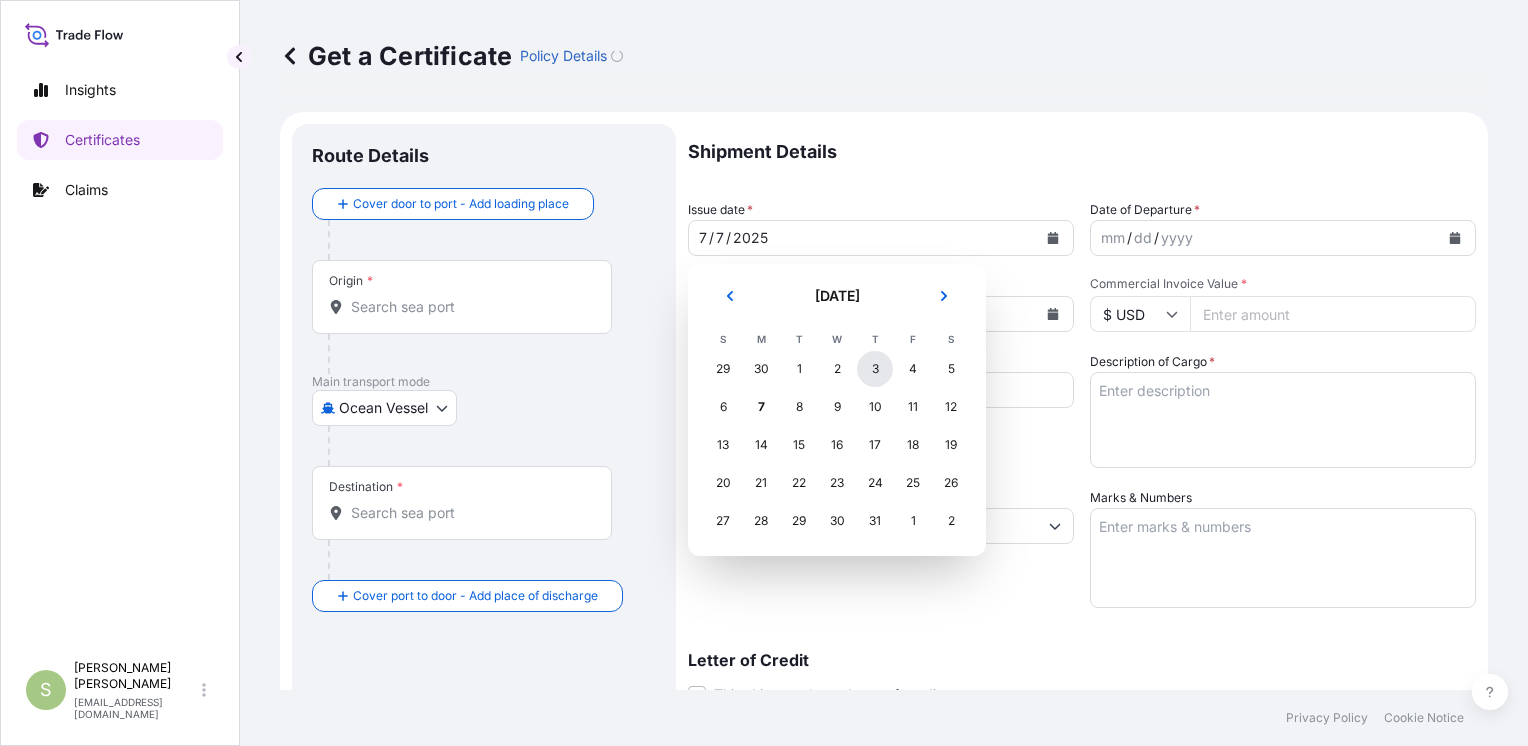 click on "3" at bounding box center [875, 369] 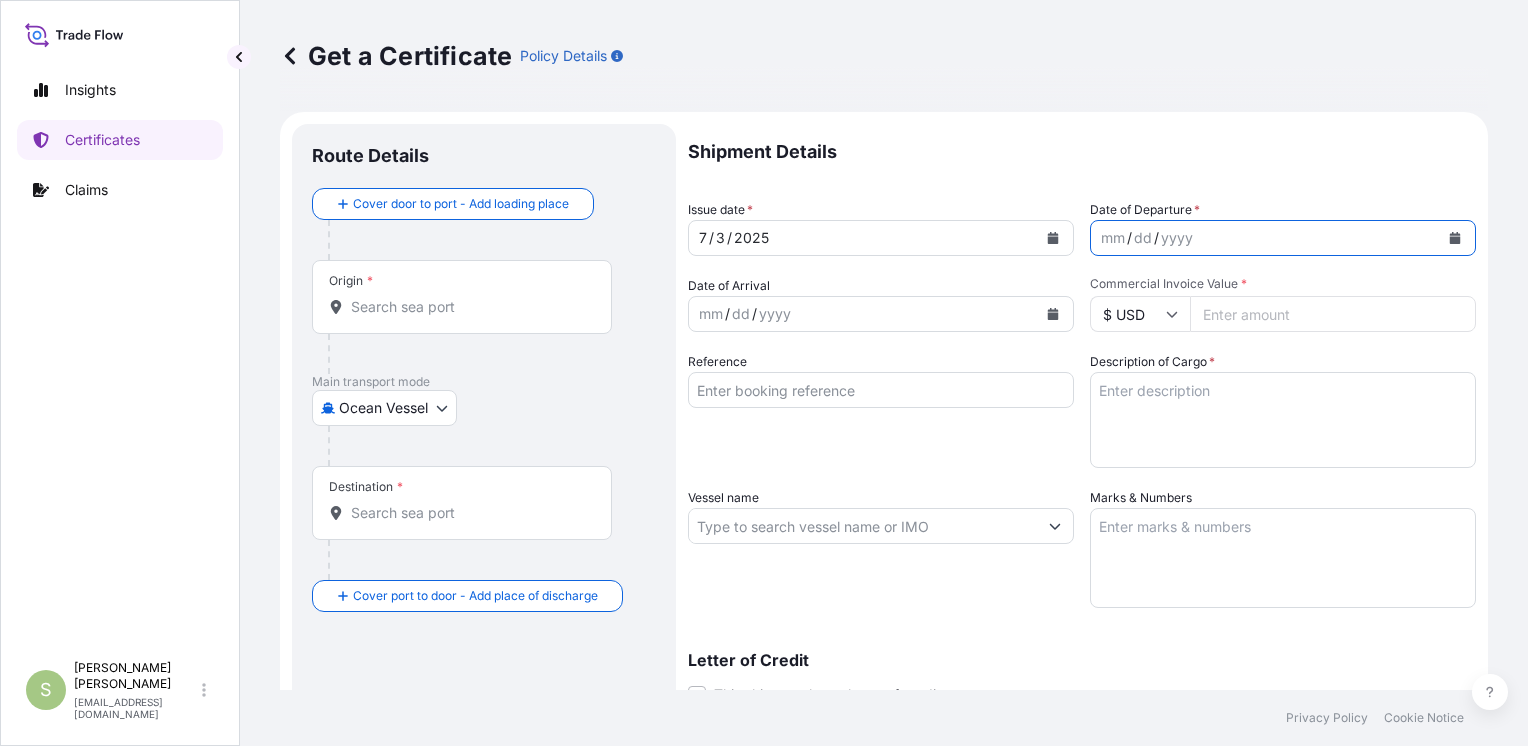 click 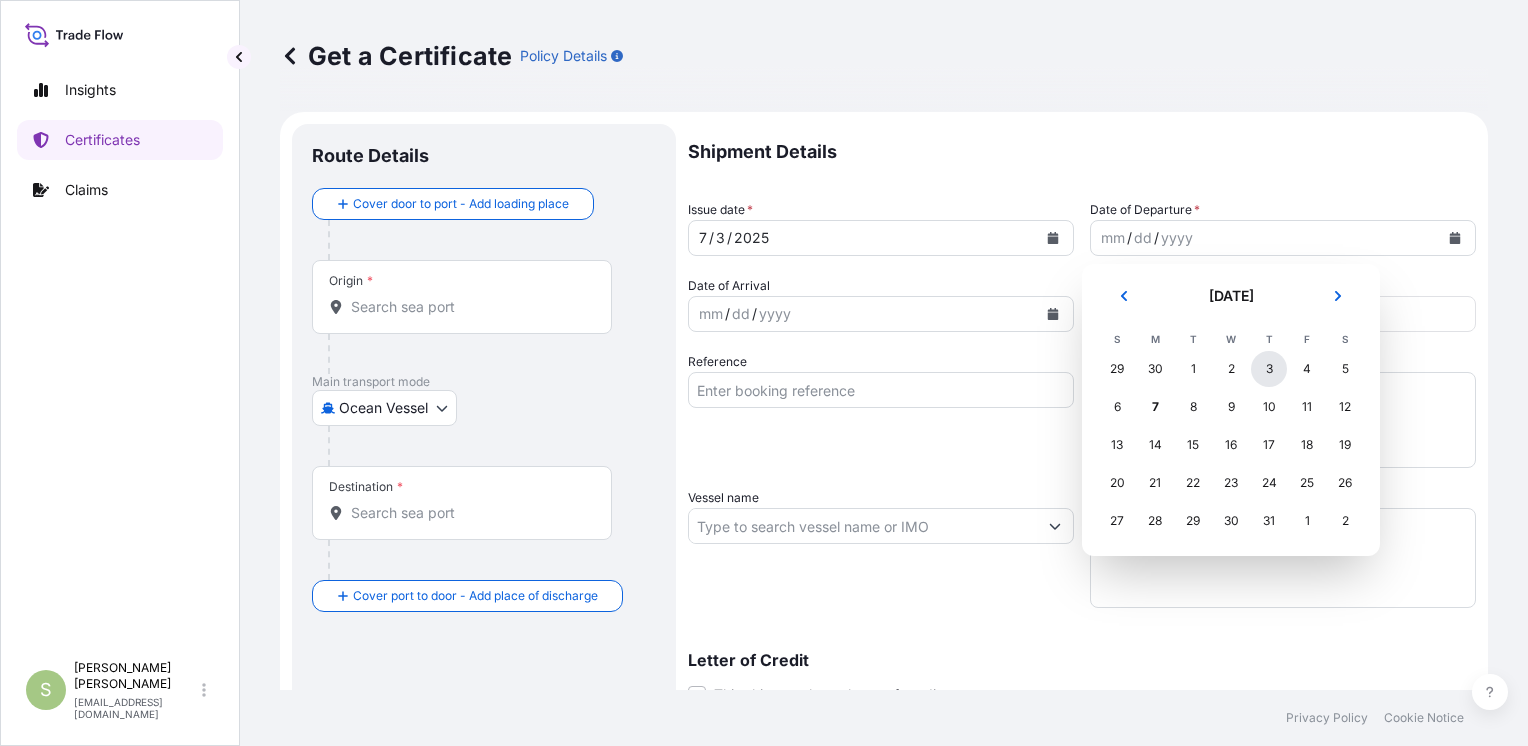 click on "3" at bounding box center (1269, 369) 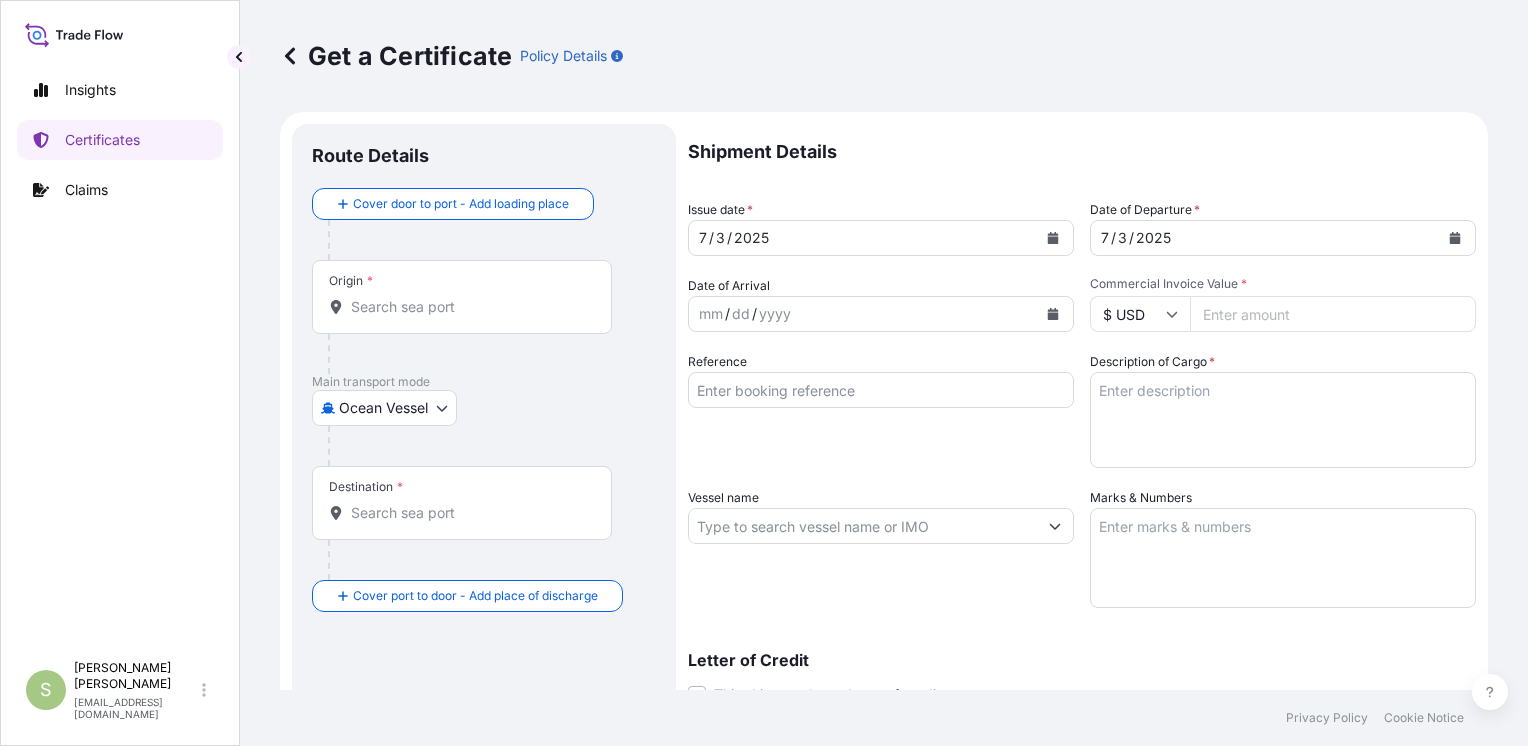 click on "Commercial Invoice Value    *" at bounding box center (1333, 314) 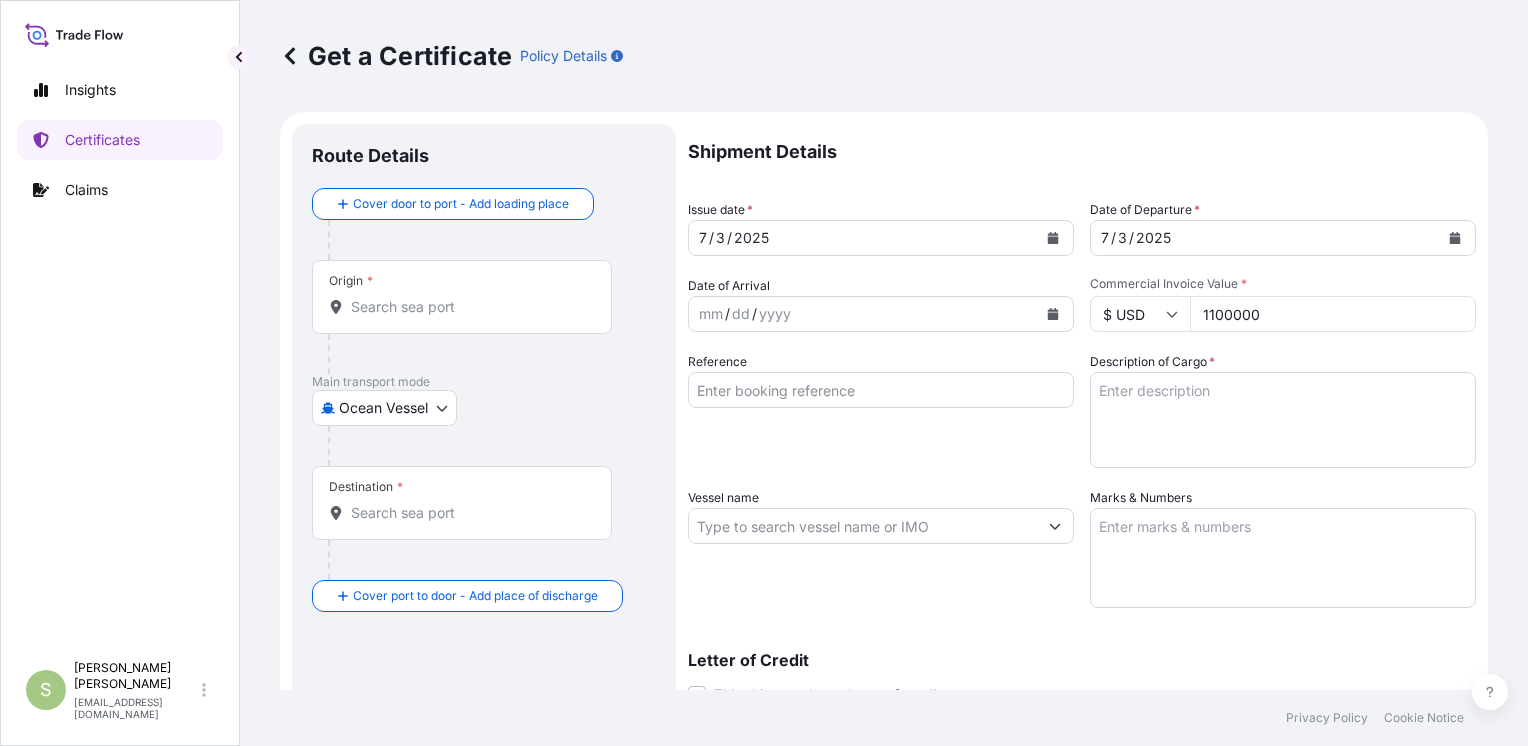 type on "1100000" 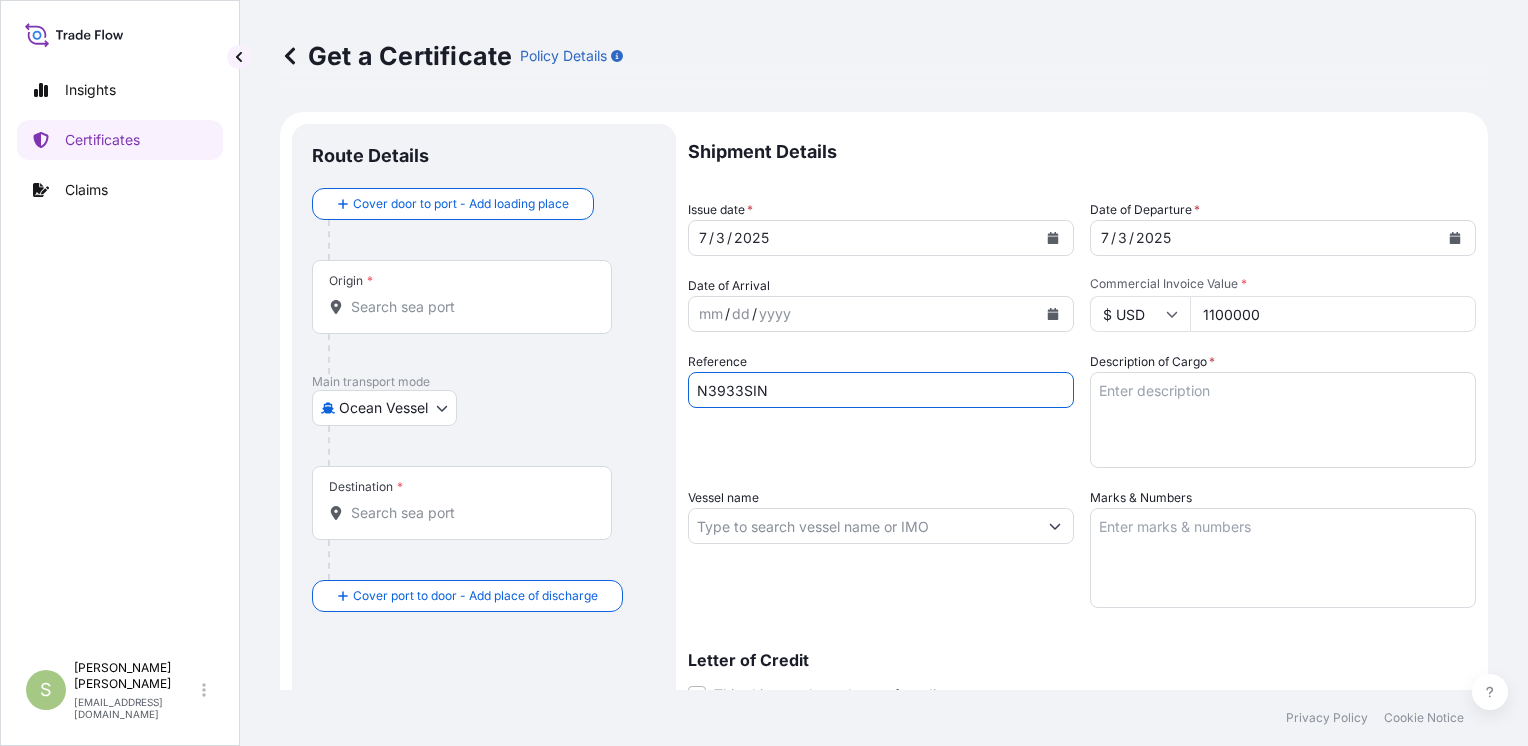 type on "N3933SIN" 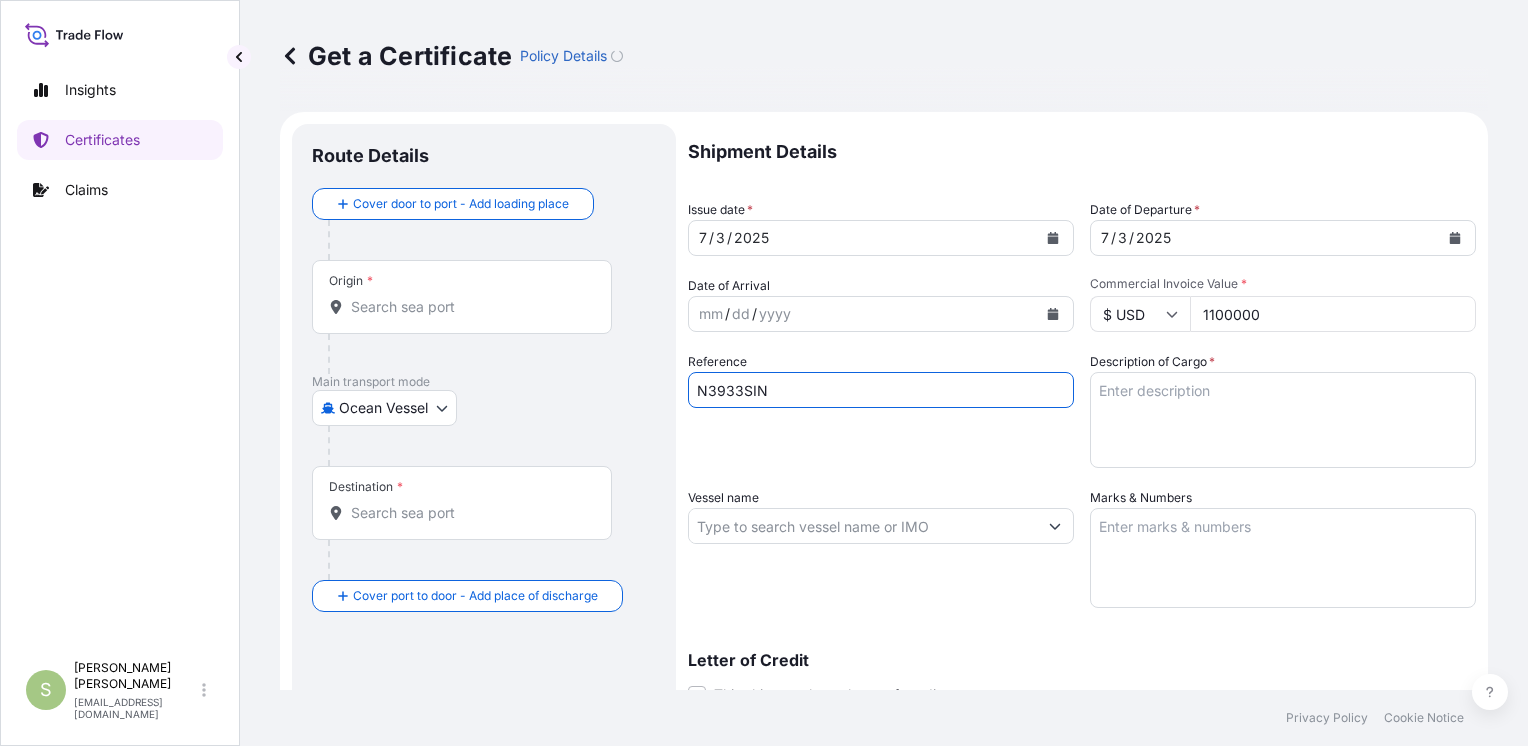 click on "Description of Cargo *" at bounding box center (1283, 420) 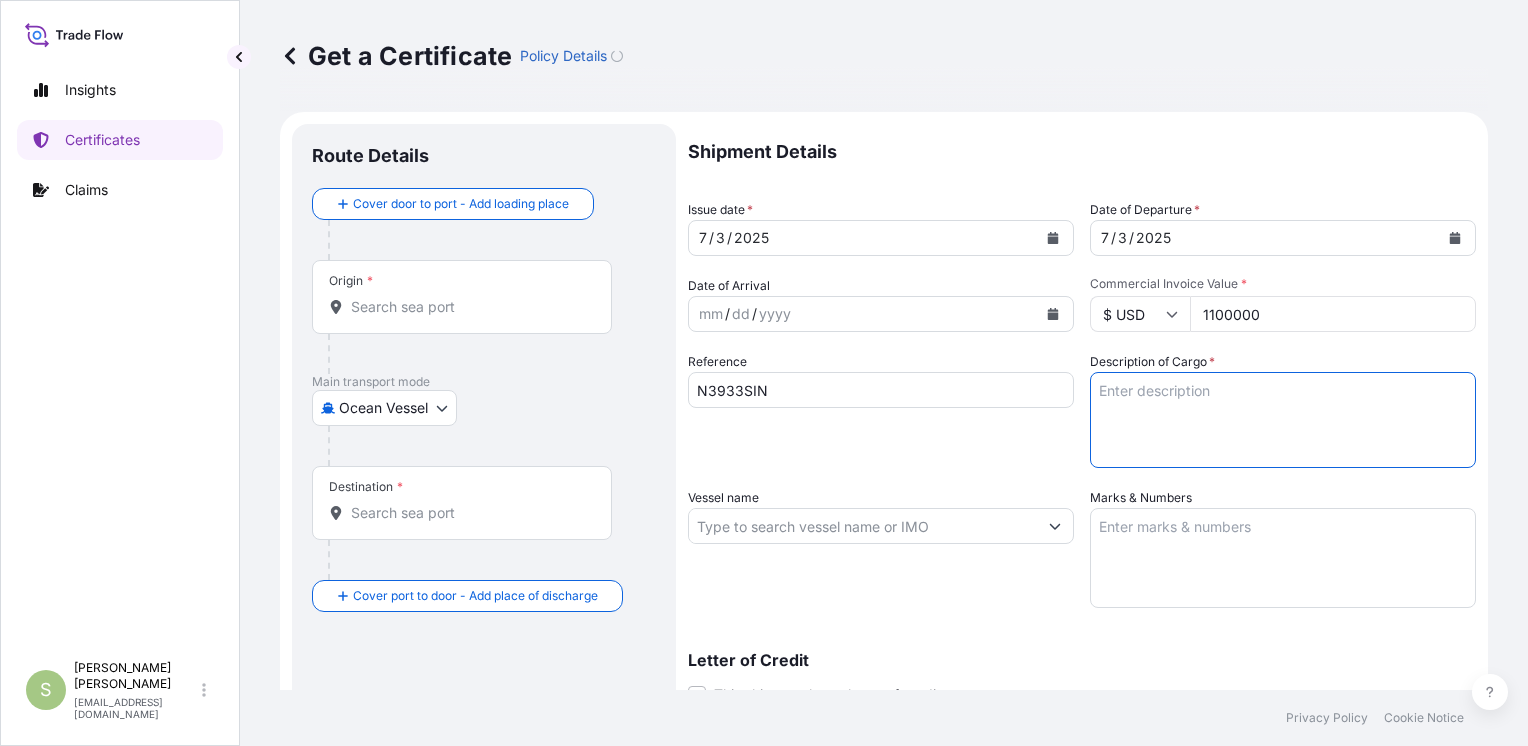 paste on "ECD PLATING MACHINE SABRE 3D EX 1SET" 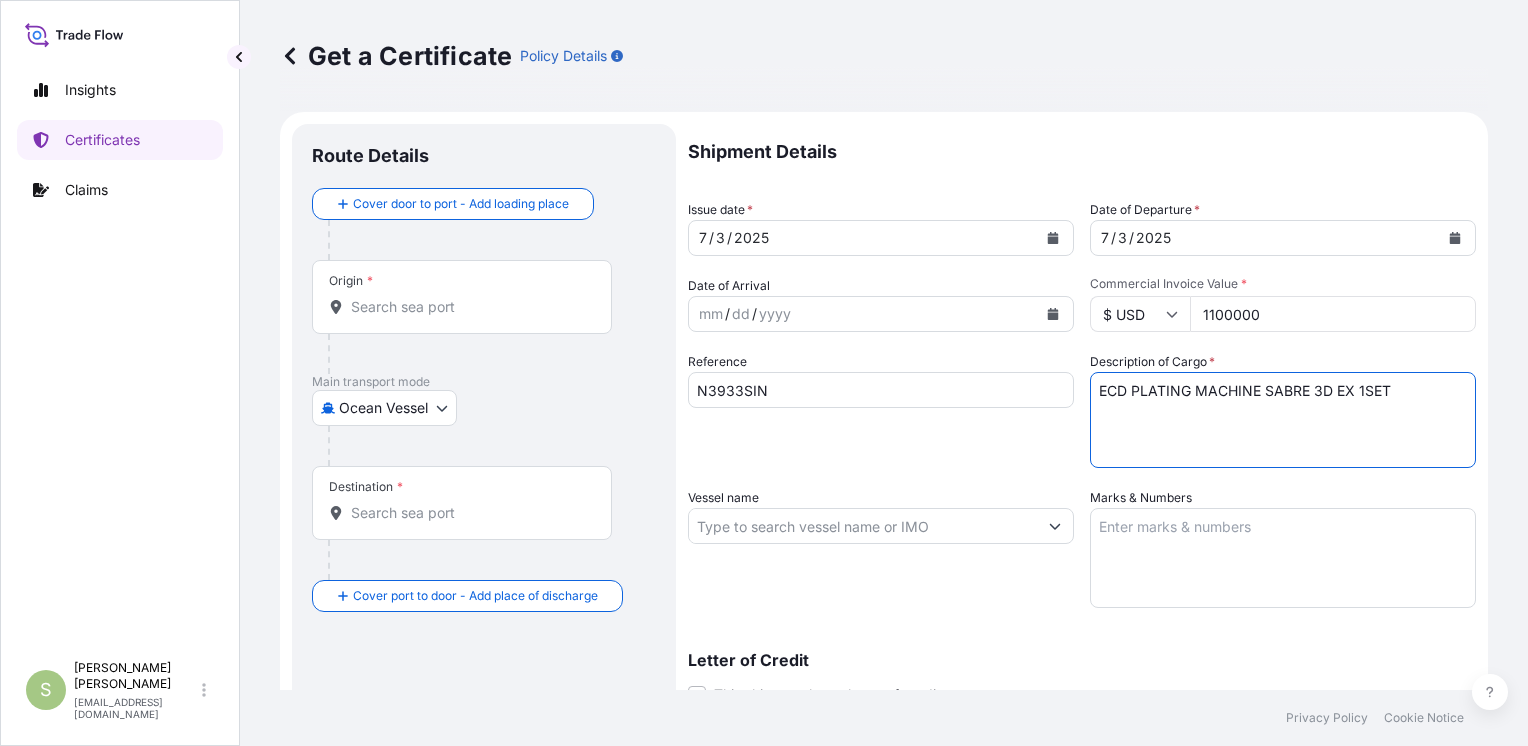 click on "ECD PLATING MACHINE SABRE 3D EX 1SET" at bounding box center (1283, 420) 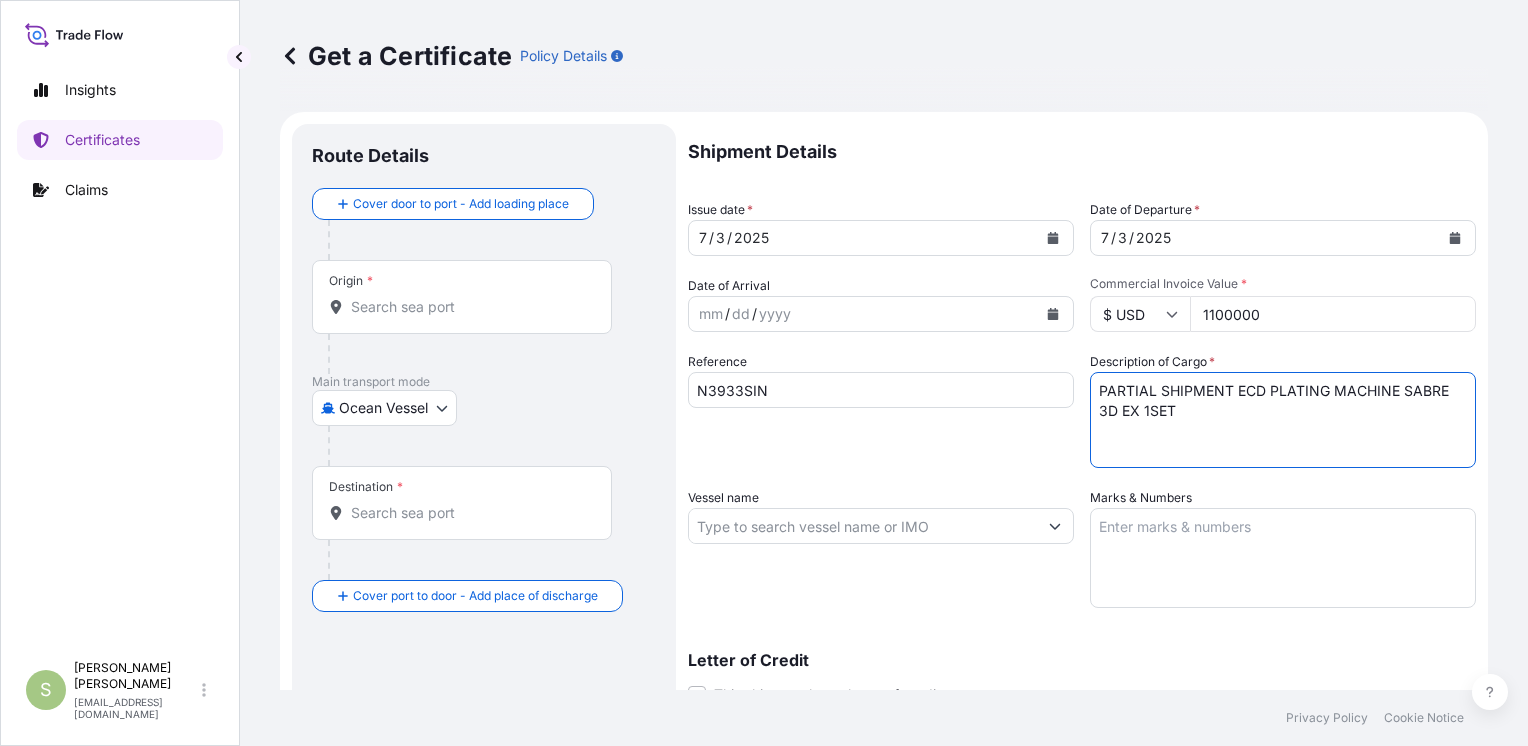 type on "PARTIAL SHIPMENT ECD PLATING MACHINE SABRE 3D EX 1SET" 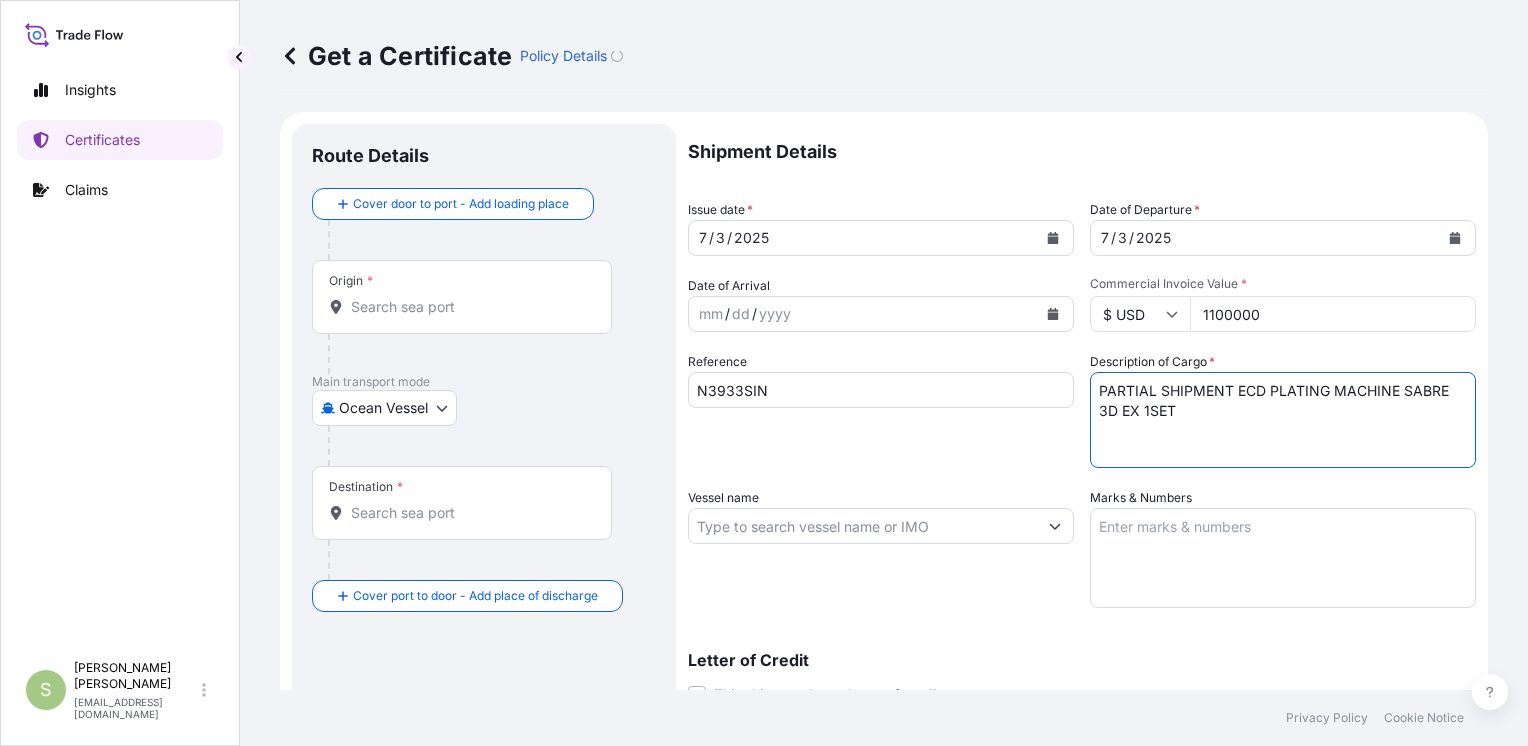 click on "PARTIAL SHIPMENT ECD PLATING MACHINE SABRE 3D EX 1SET" at bounding box center (1283, 420) 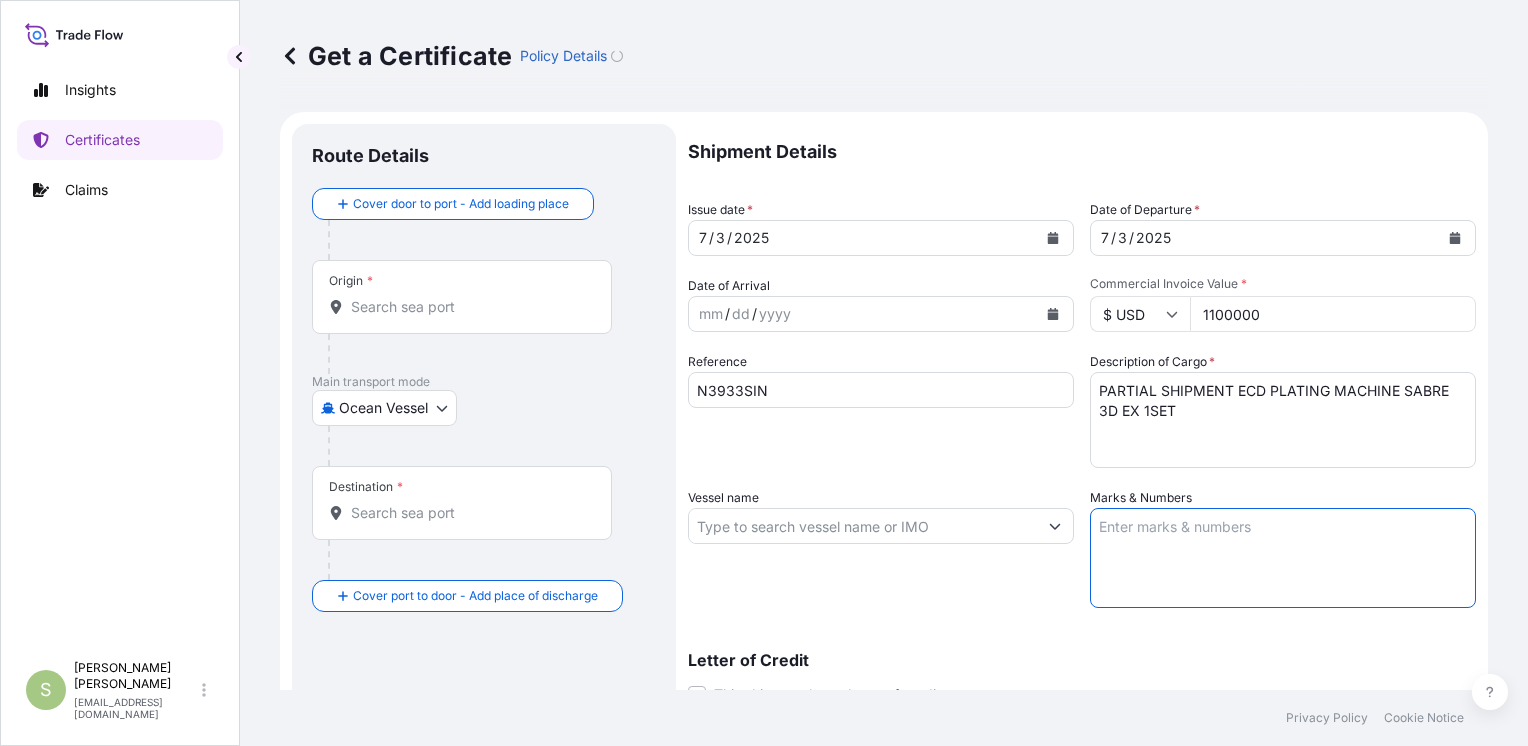 click on "Marks & Numbers" at bounding box center [1283, 558] 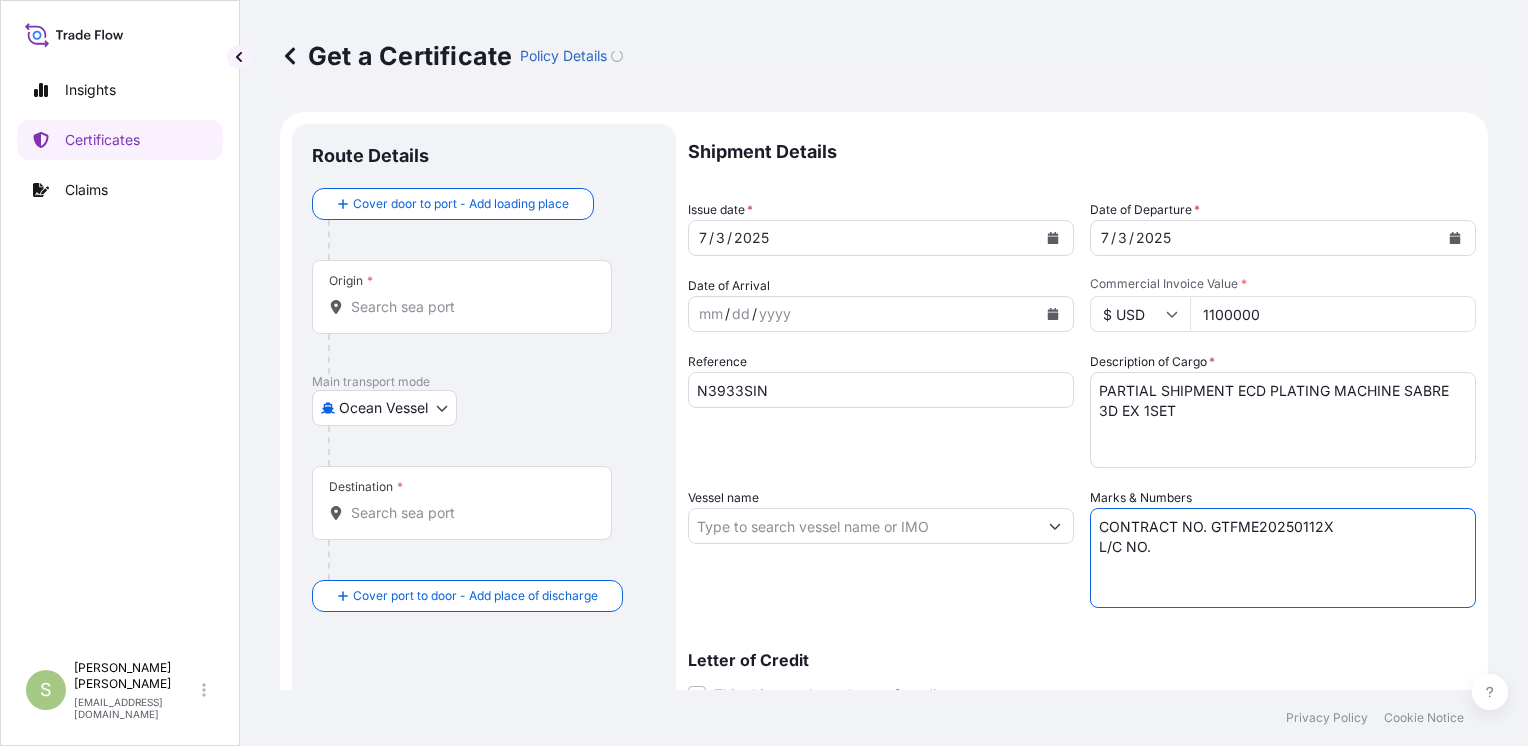 paste on "735801LC25000105" 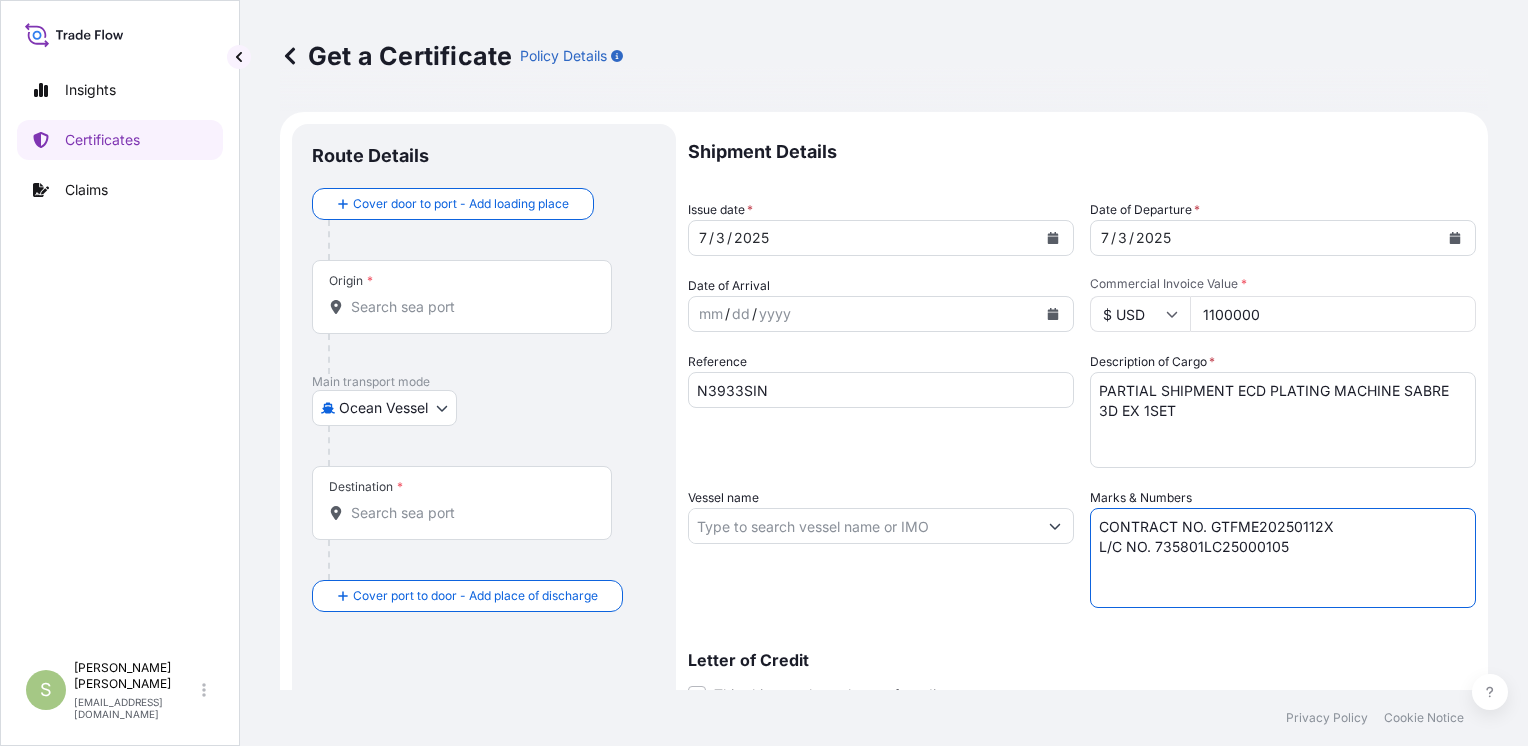 type on "CONTRACT NO. GTFME20250112X
L/C NO. 735801LC25000105" 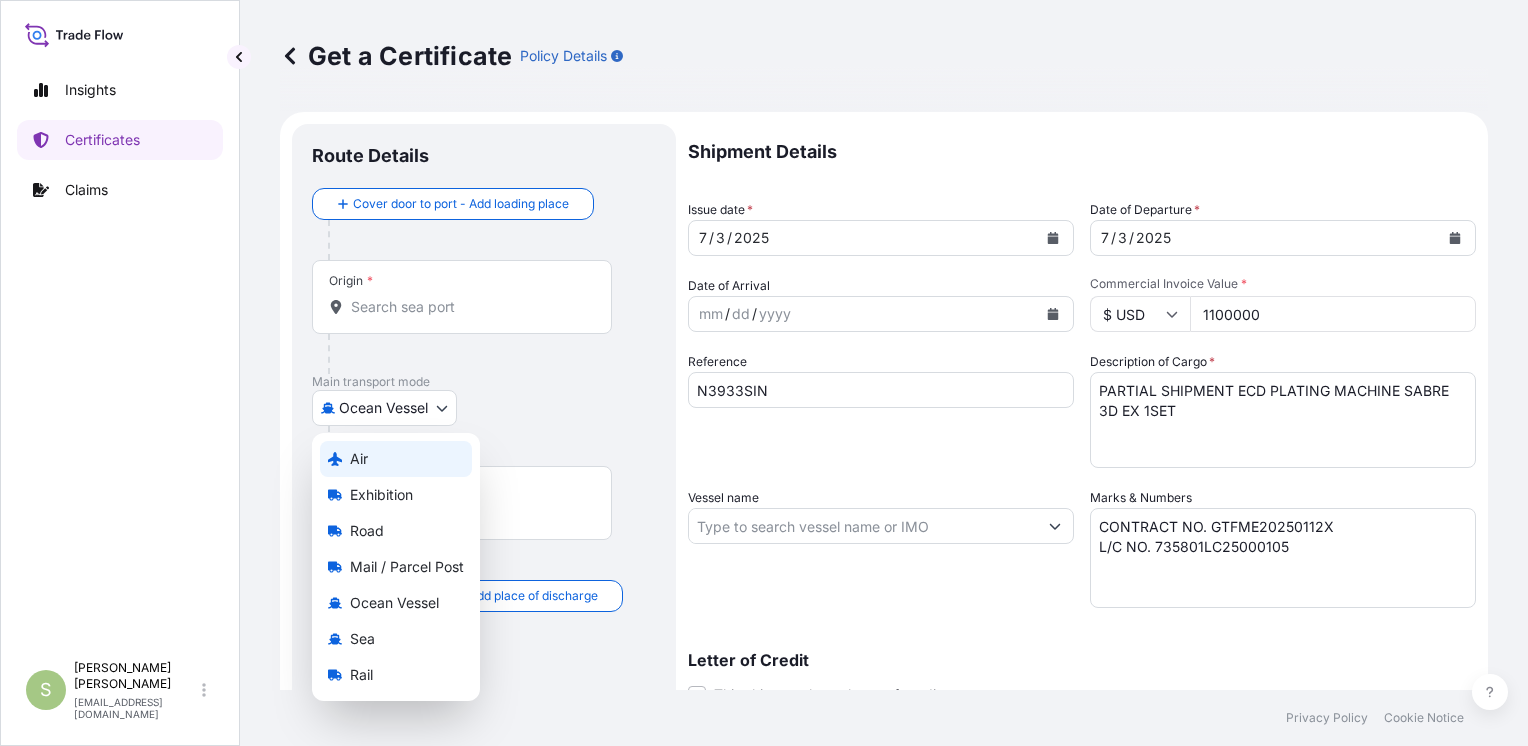 click on "Air" at bounding box center [396, 459] 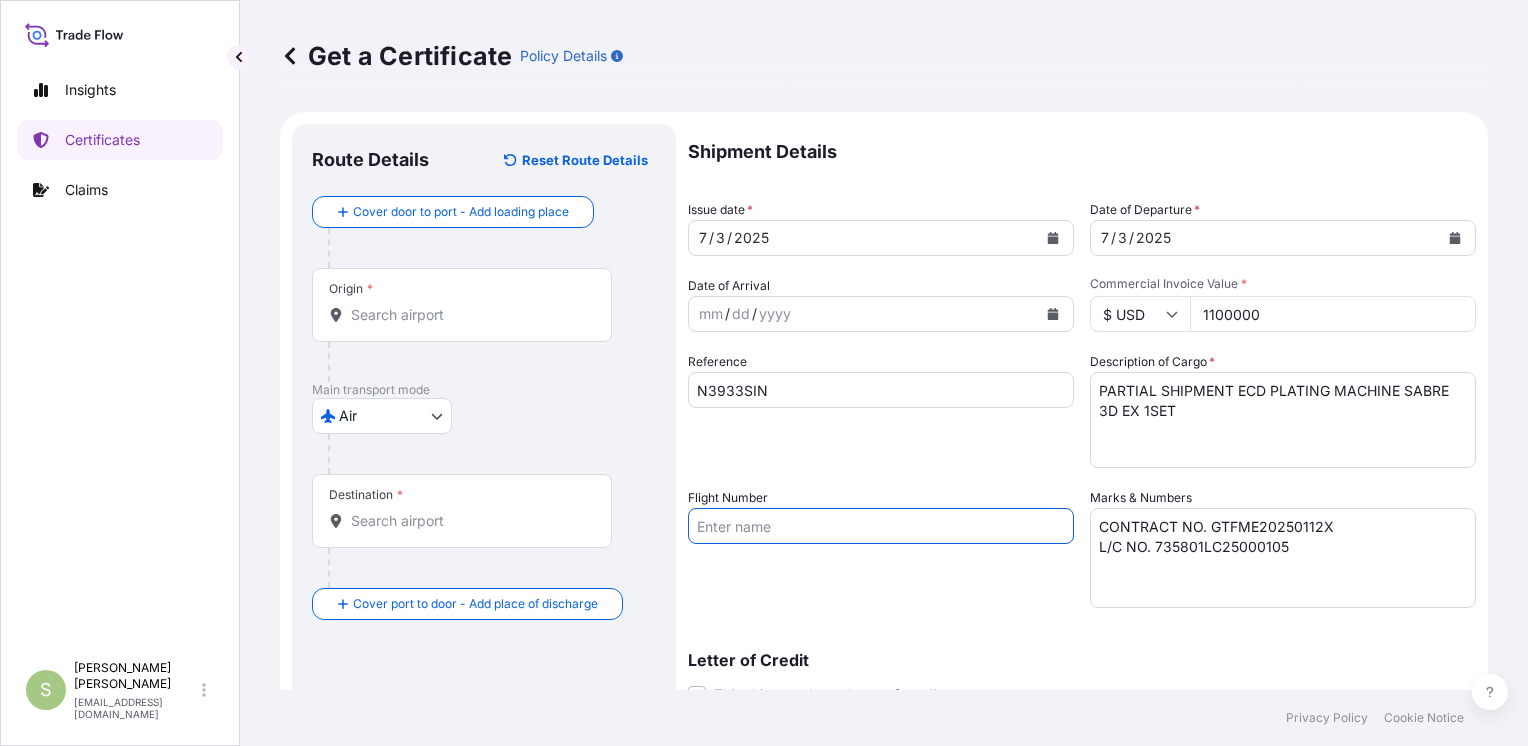 click on "Flight Number" at bounding box center [881, 526] 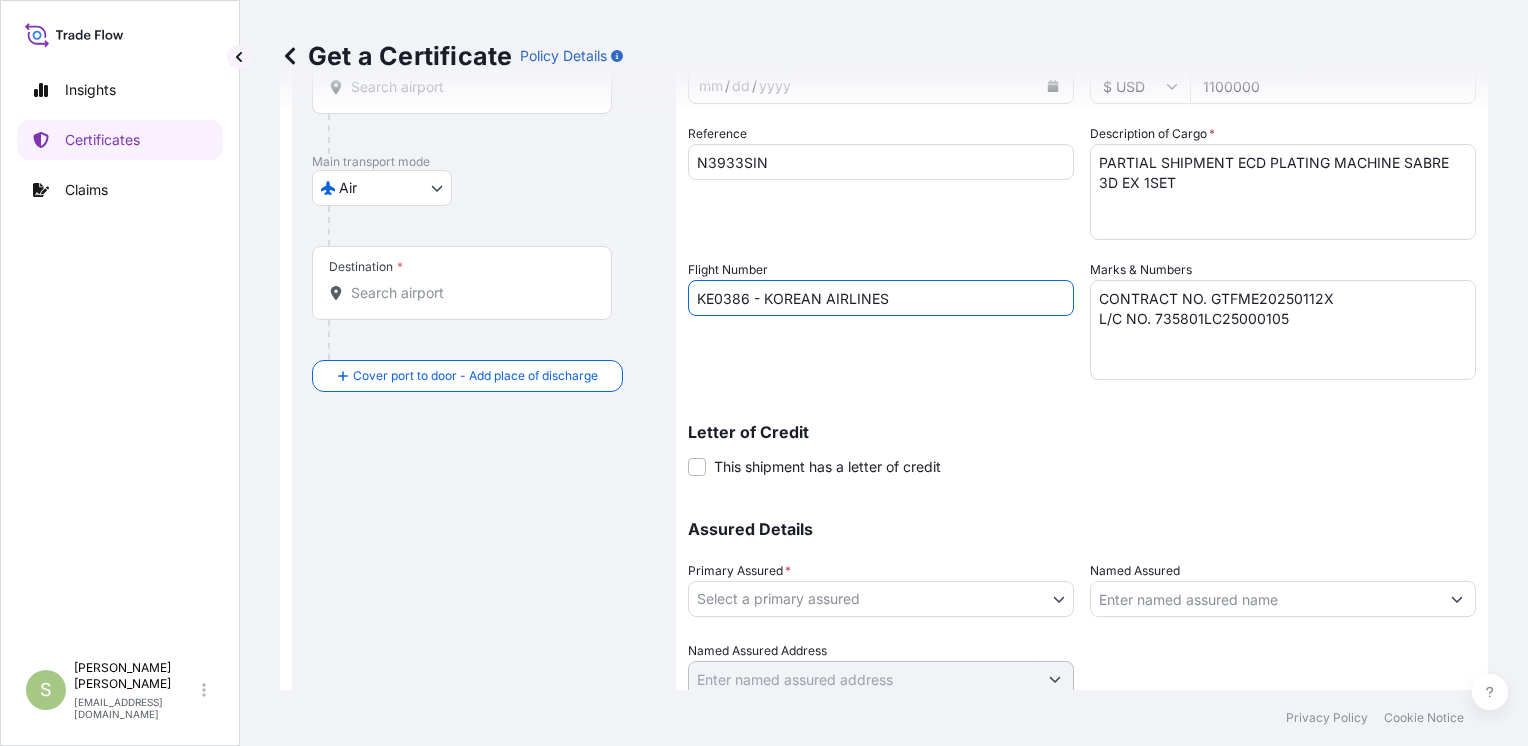 scroll, scrollTop: 239, scrollLeft: 0, axis: vertical 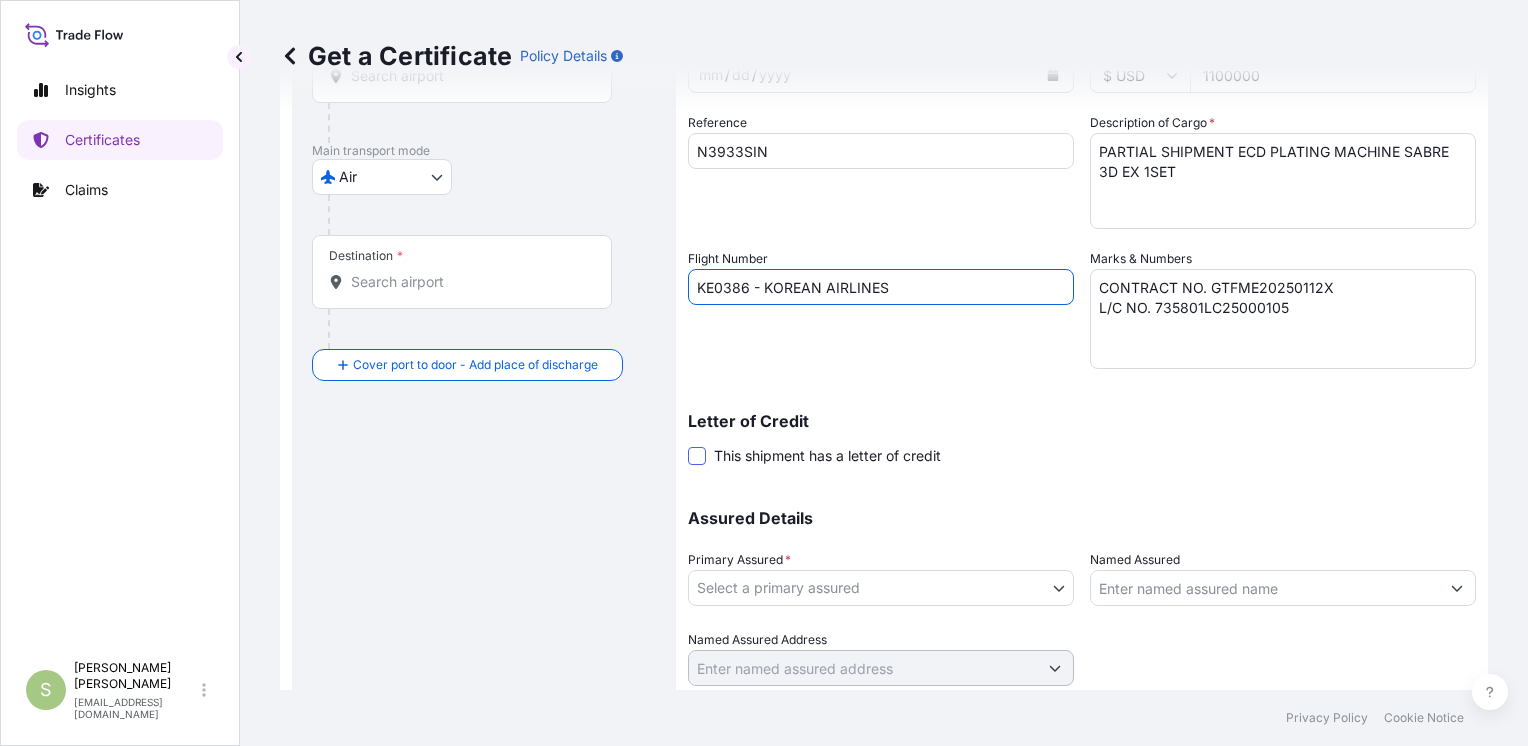 type on "KE0386 - KOREAN AIRLINES" 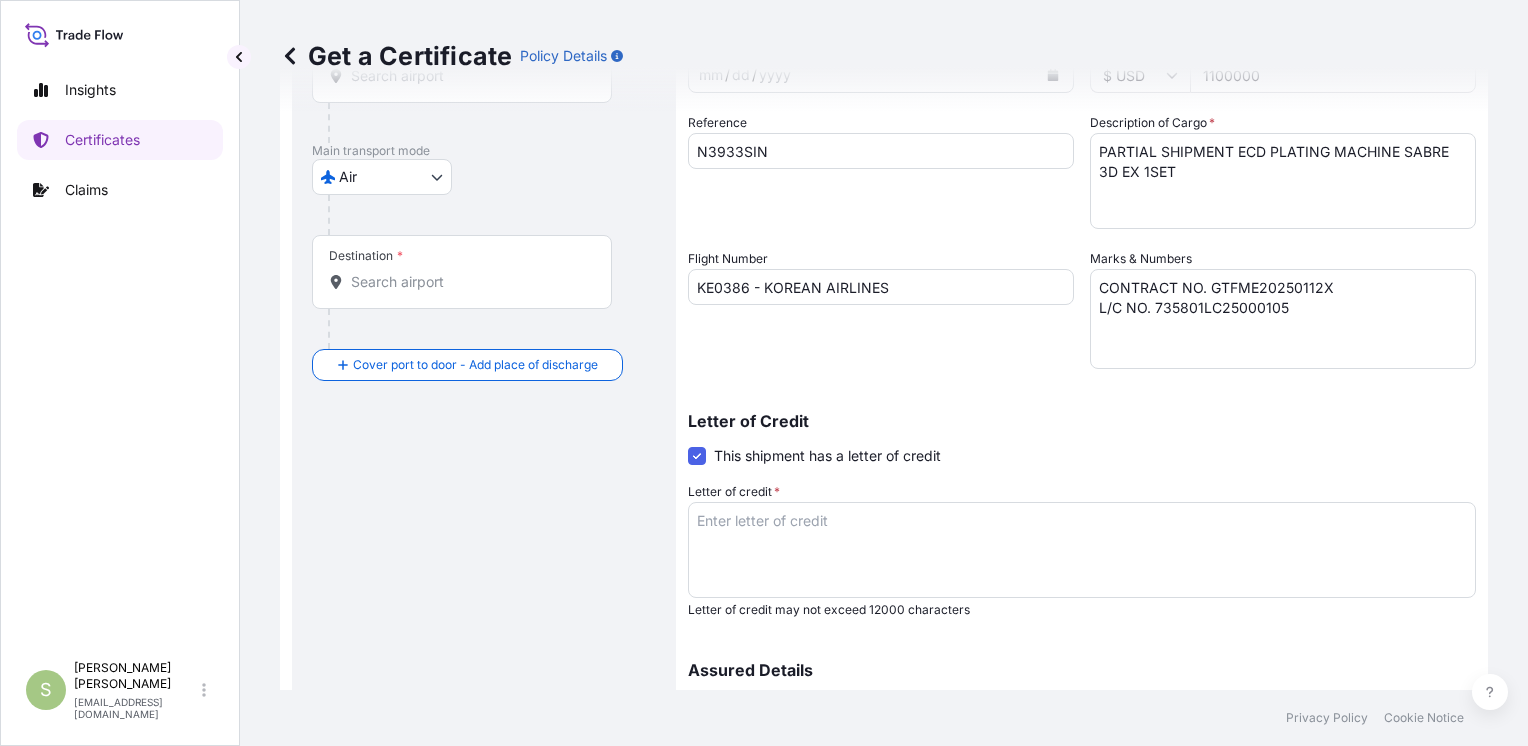 click on "Destination *" at bounding box center (469, 282) 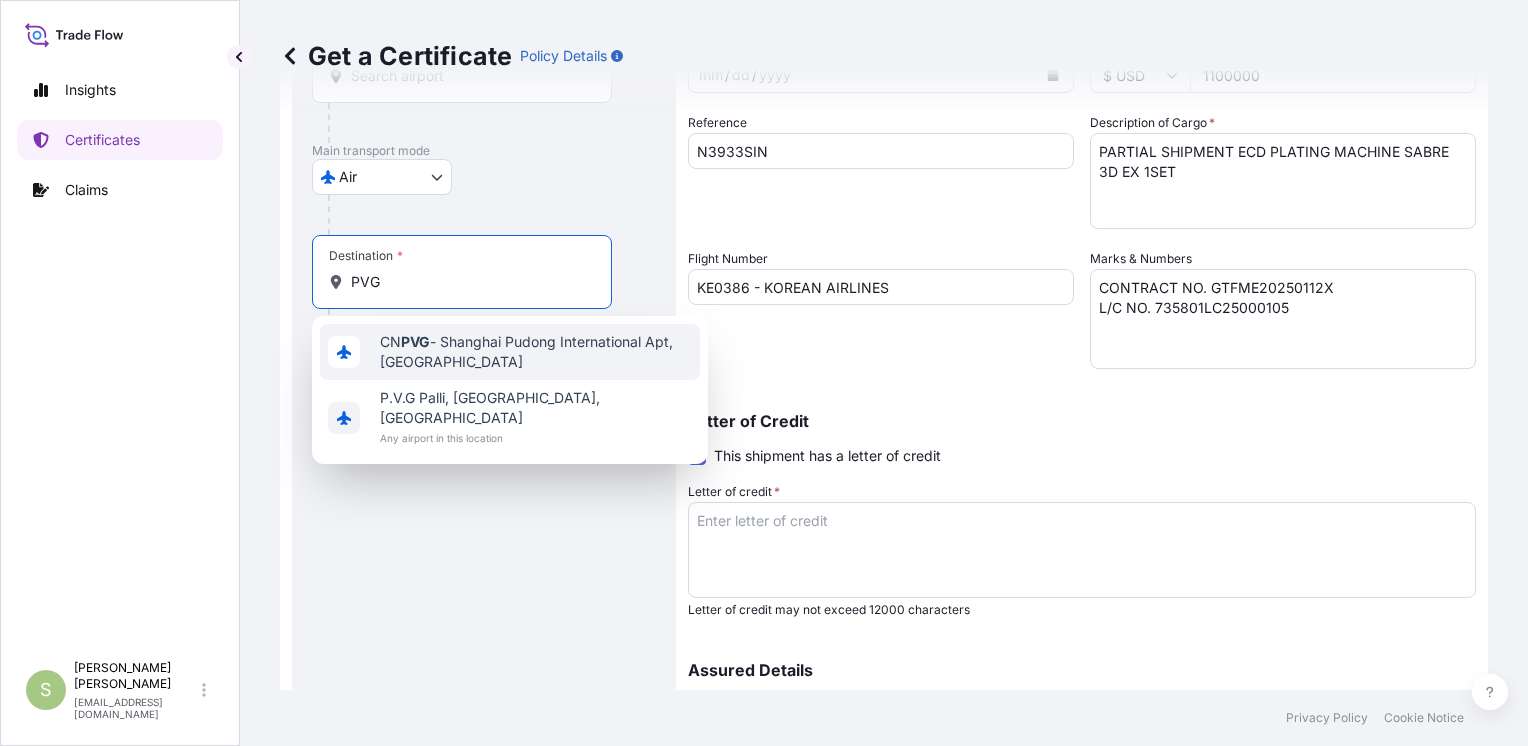 click on "CN PVG  - Shanghai Pudong International Apt, [GEOGRAPHIC_DATA]" at bounding box center (536, 352) 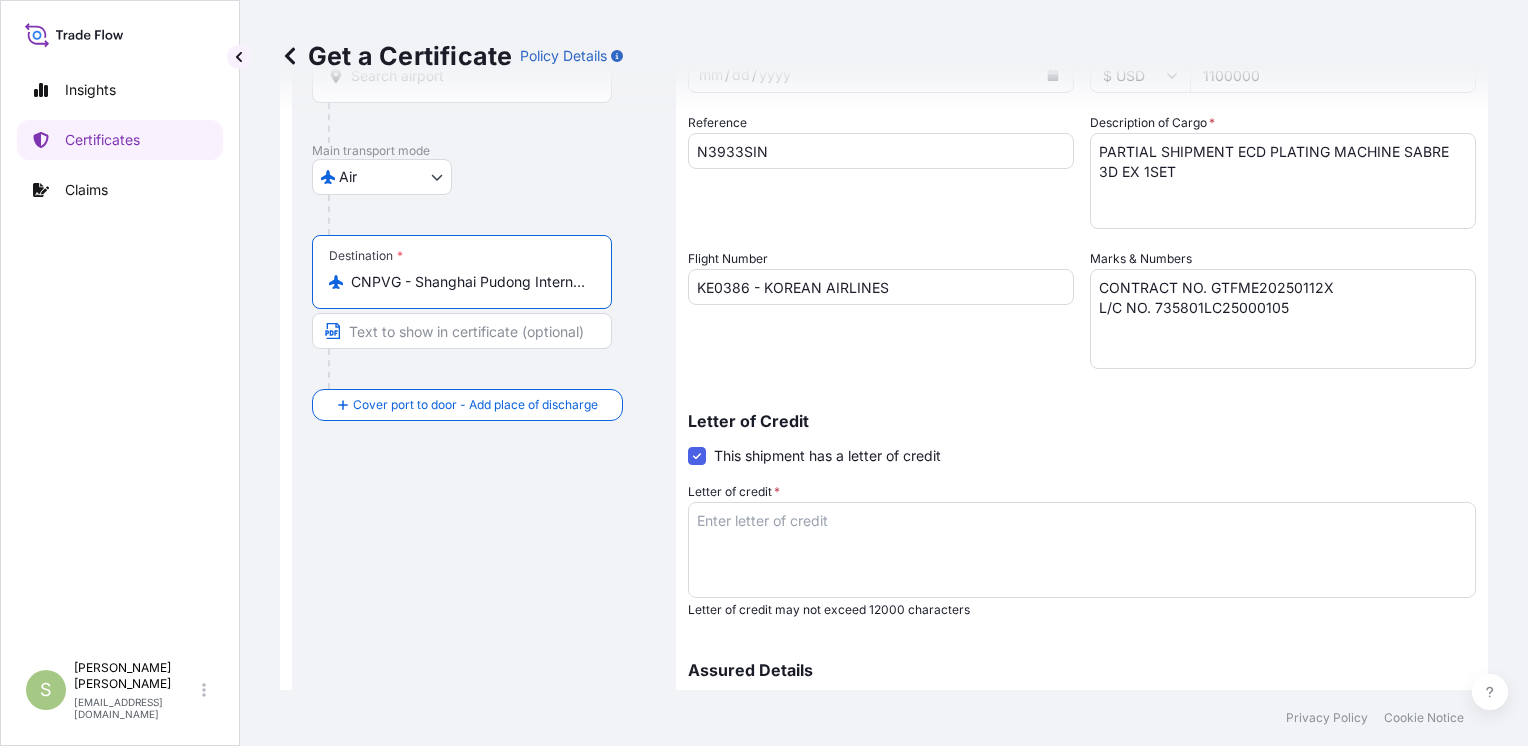 type on "CNPVG - Shanghai Pudong International Apt, [GEOGRAPHIC_DATA]" 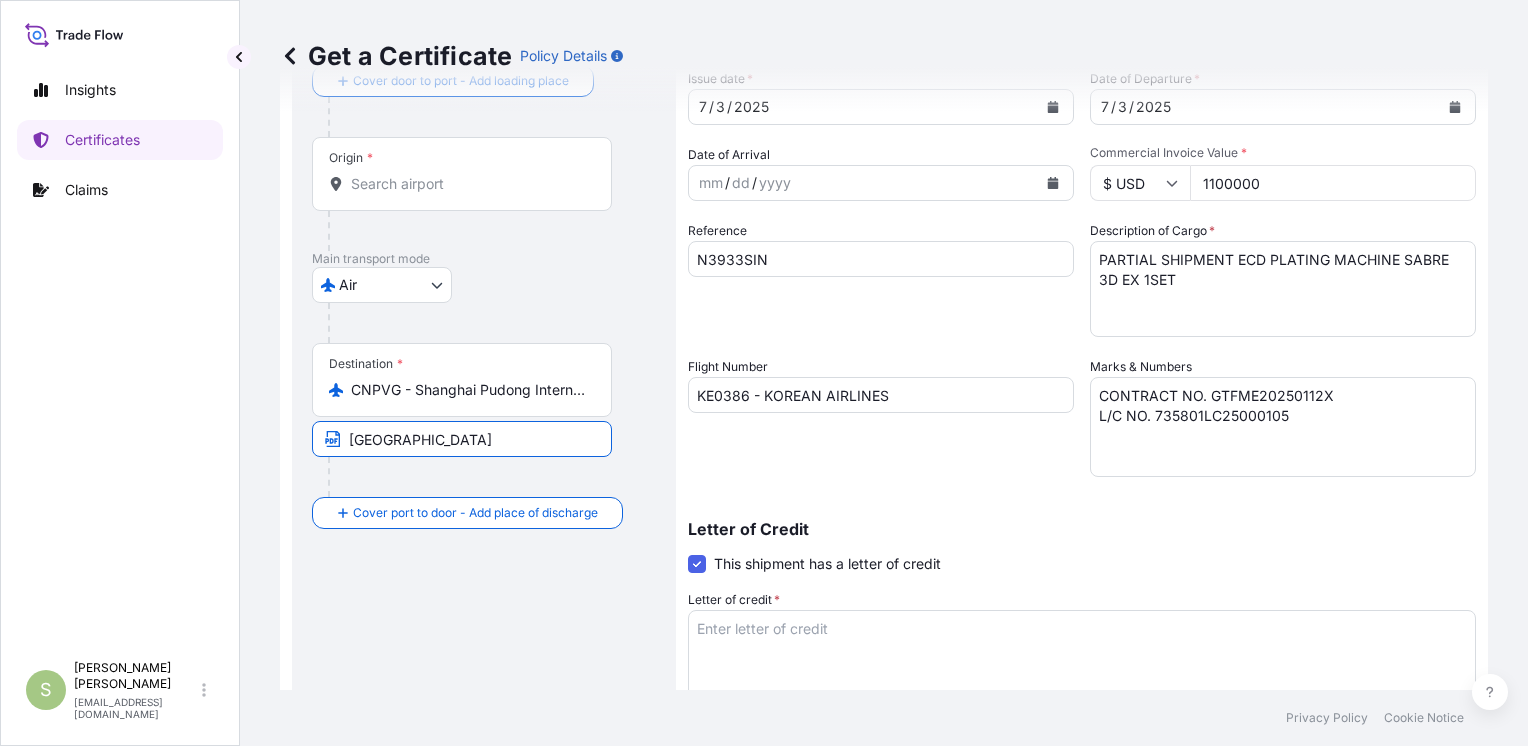 scroll, scrollTop: 112, scrollLeft: 0, axis: vertical 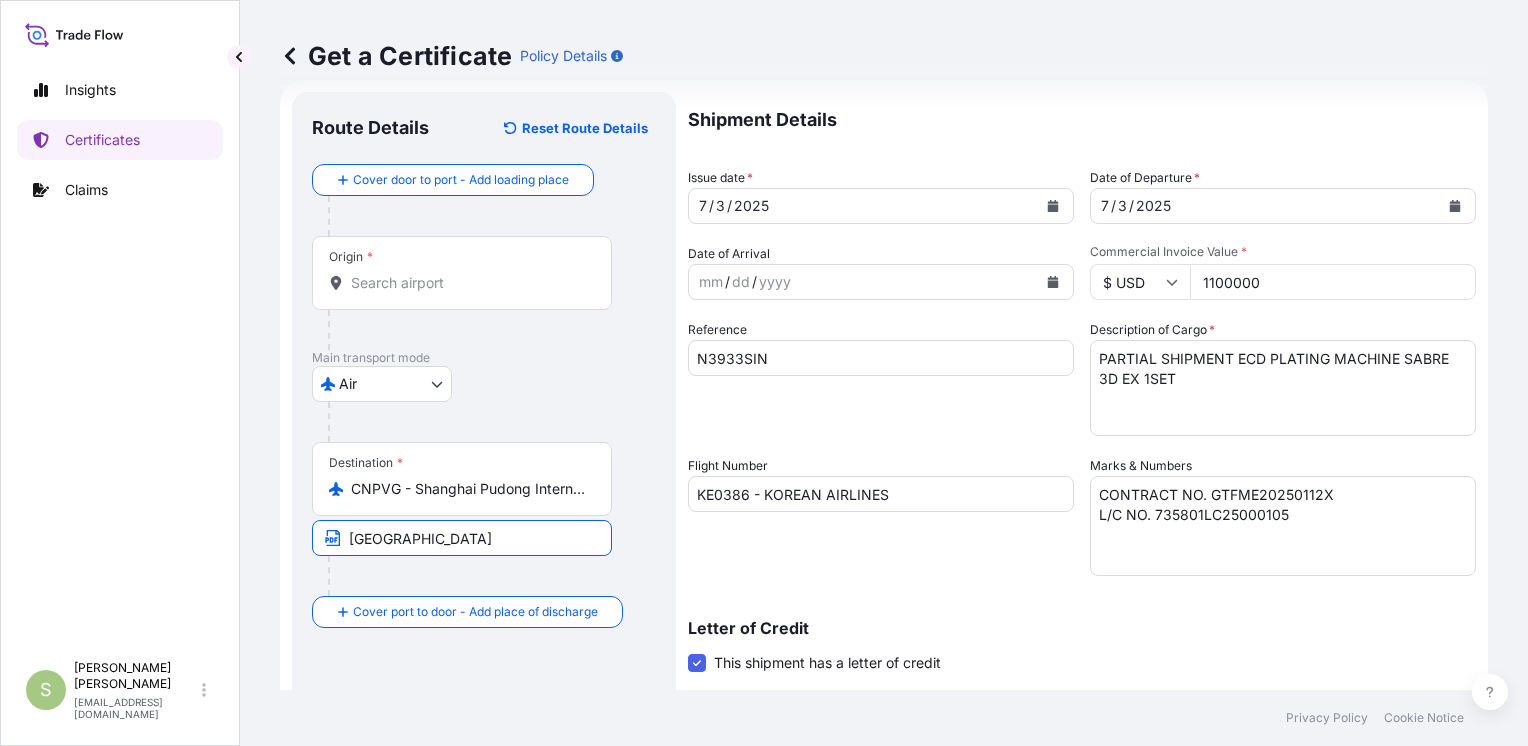 type on "[GEOGRAPHIC_DATA]" 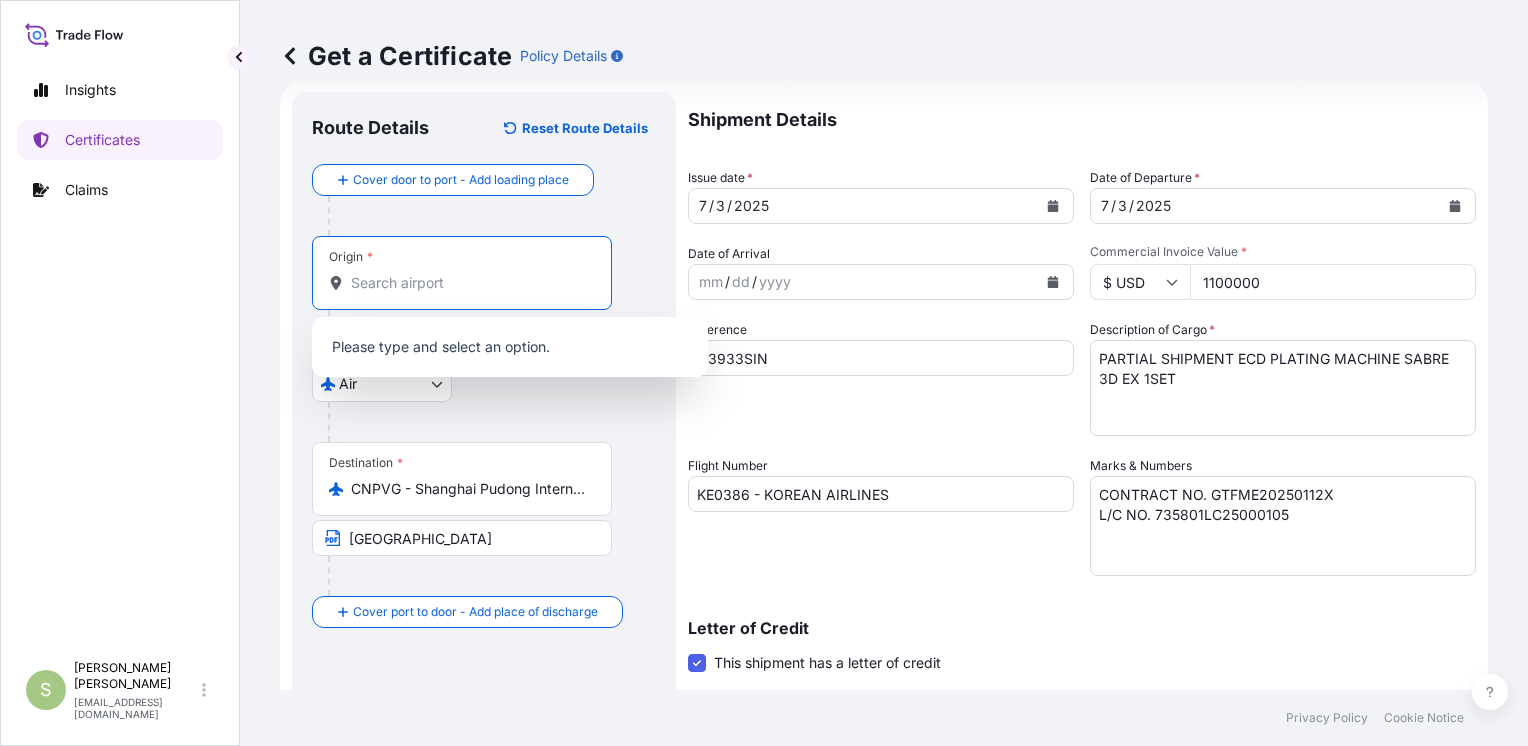 click on "Origin *" at bounding box center (469, 283) 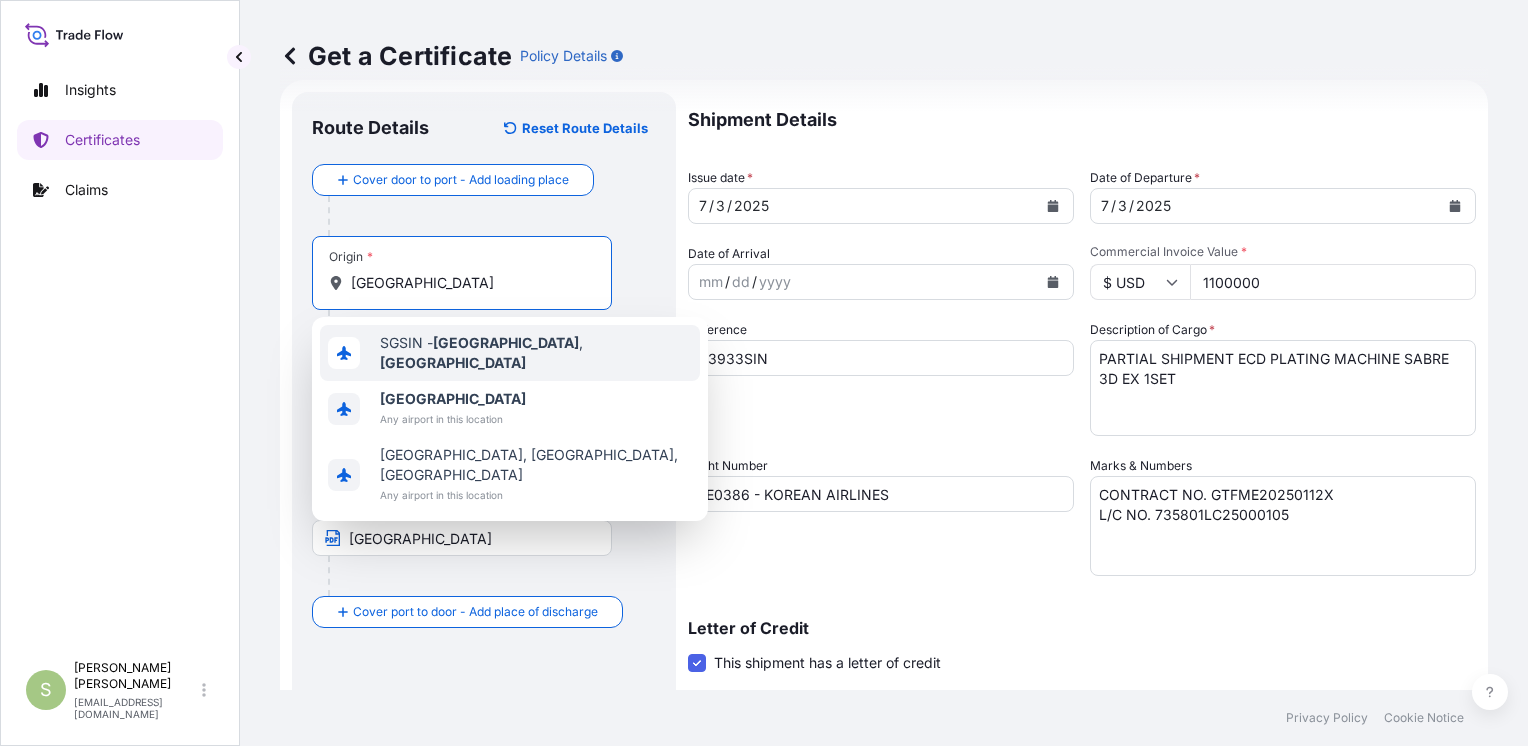drag, startPoint x: 438, startPoint y: 283, endPoint x: 412, endPoint y: 284, distance: 26.019224 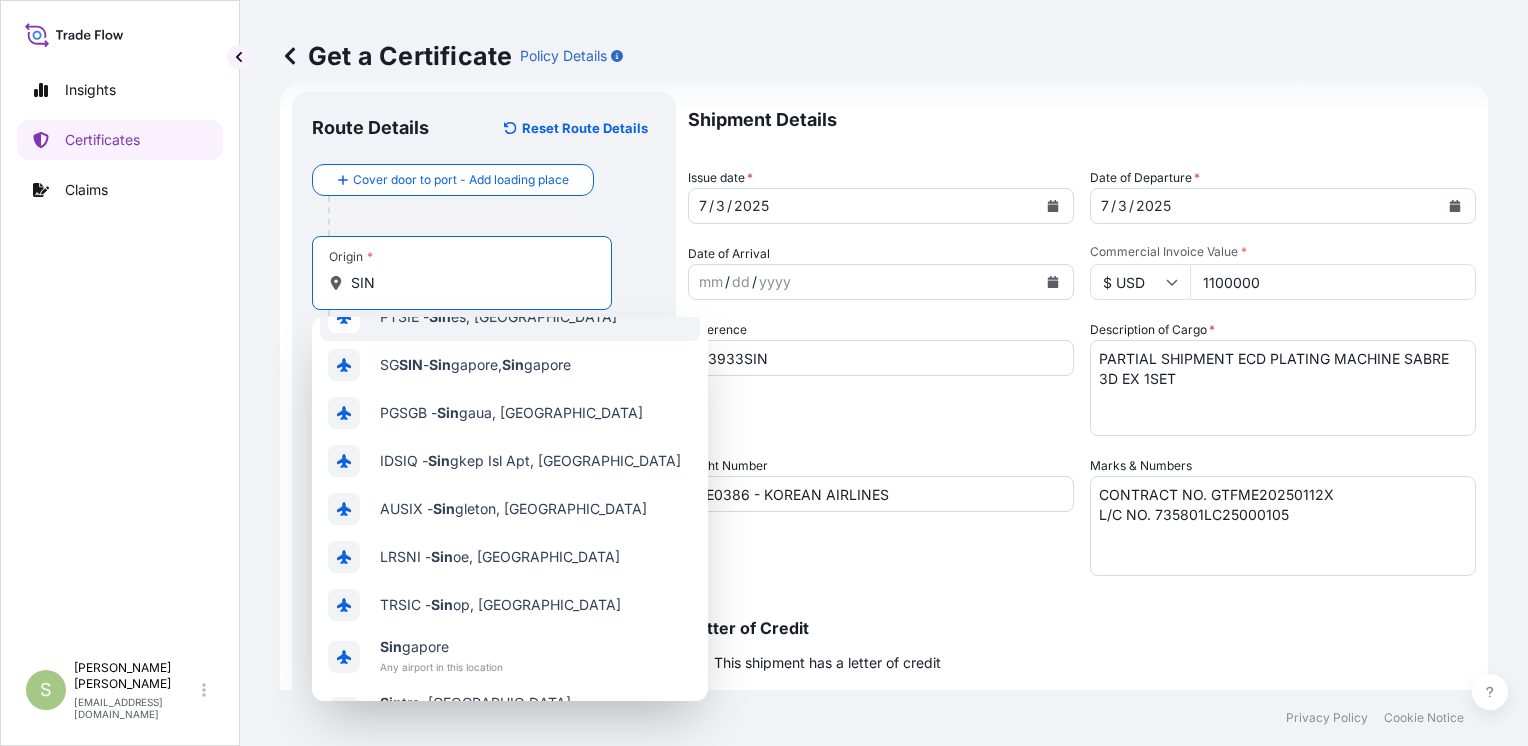 scroll, scrollTop: 128, scrollLeft: 0, axis: vertical 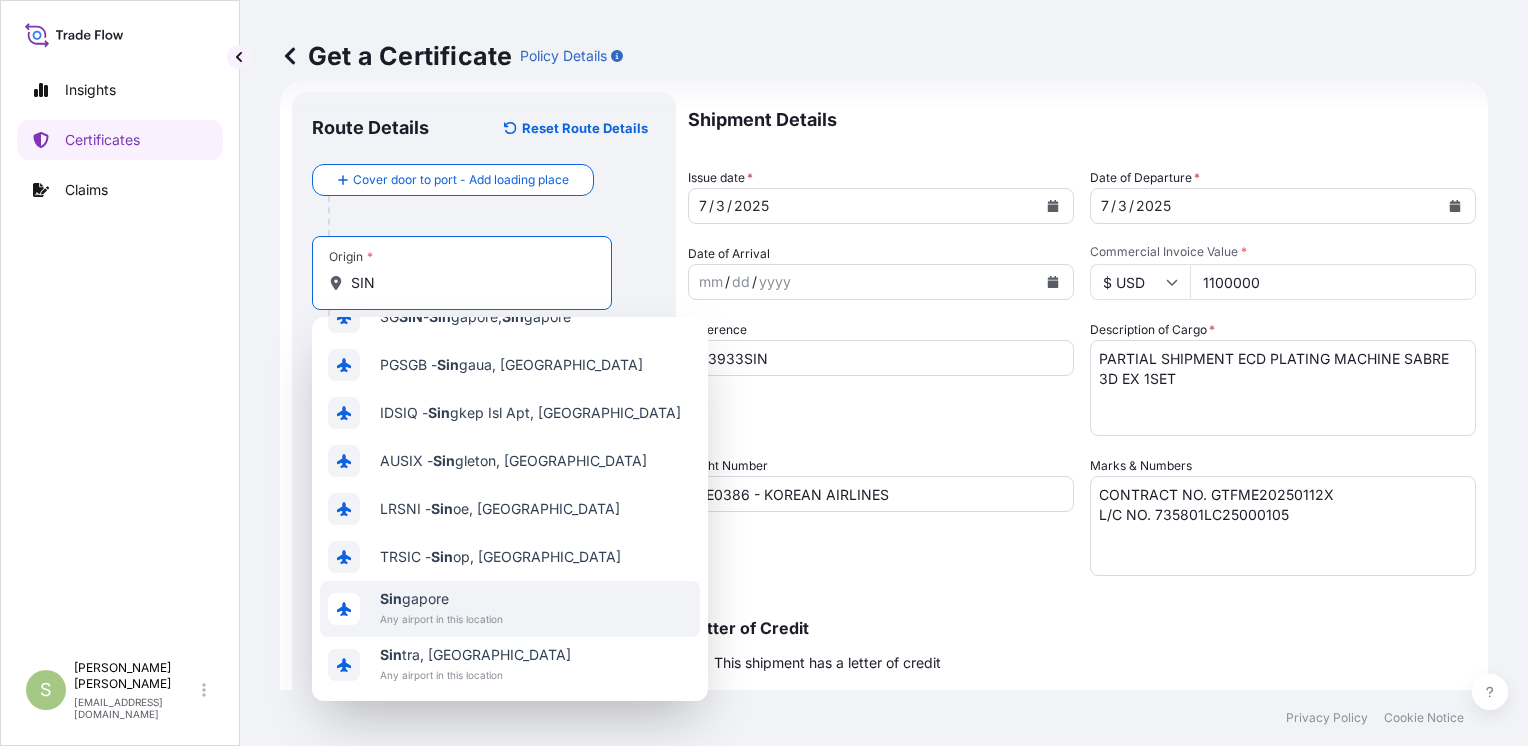 click on "Sin gapore" at bounding box center (441, 599) 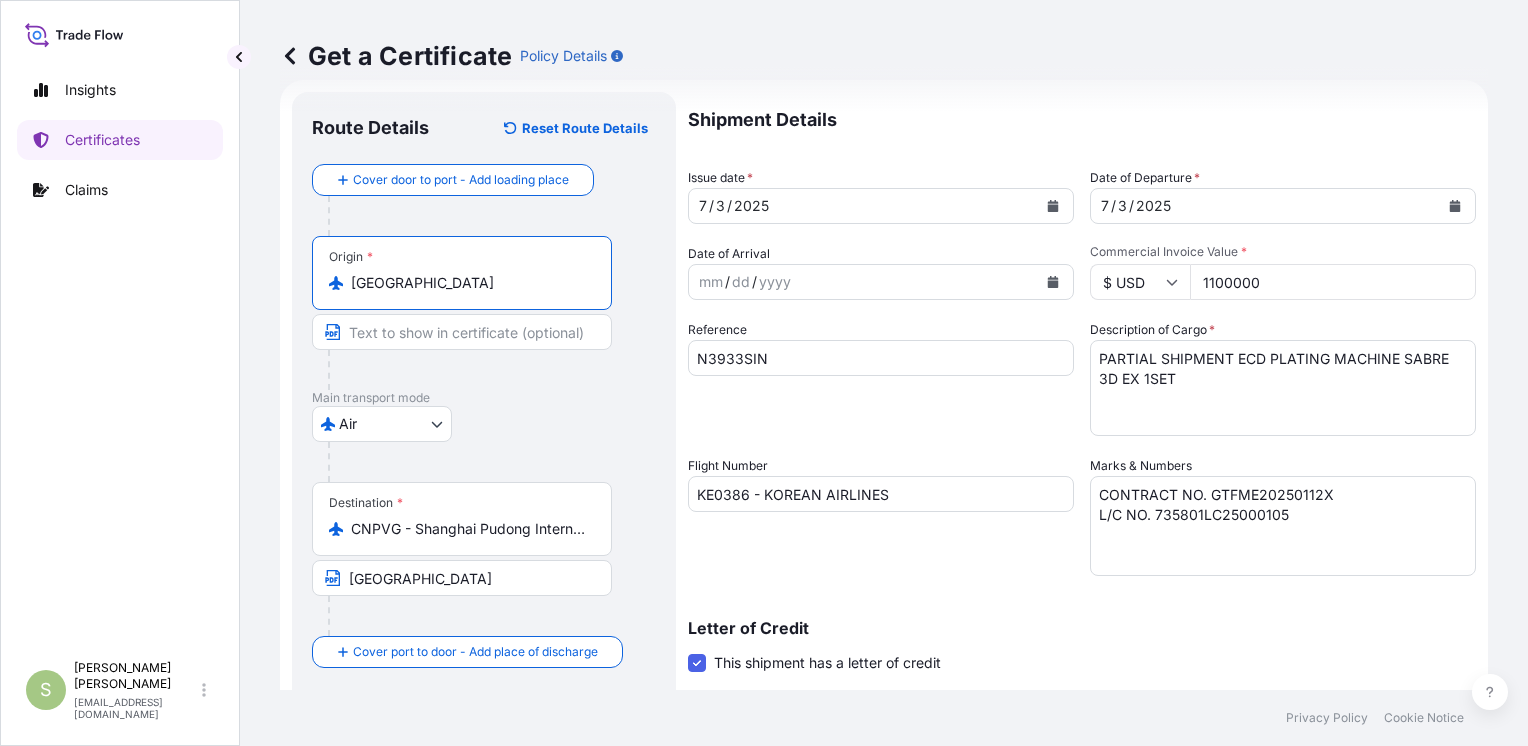 type on "[GEOGRAPHIC_DATA]" 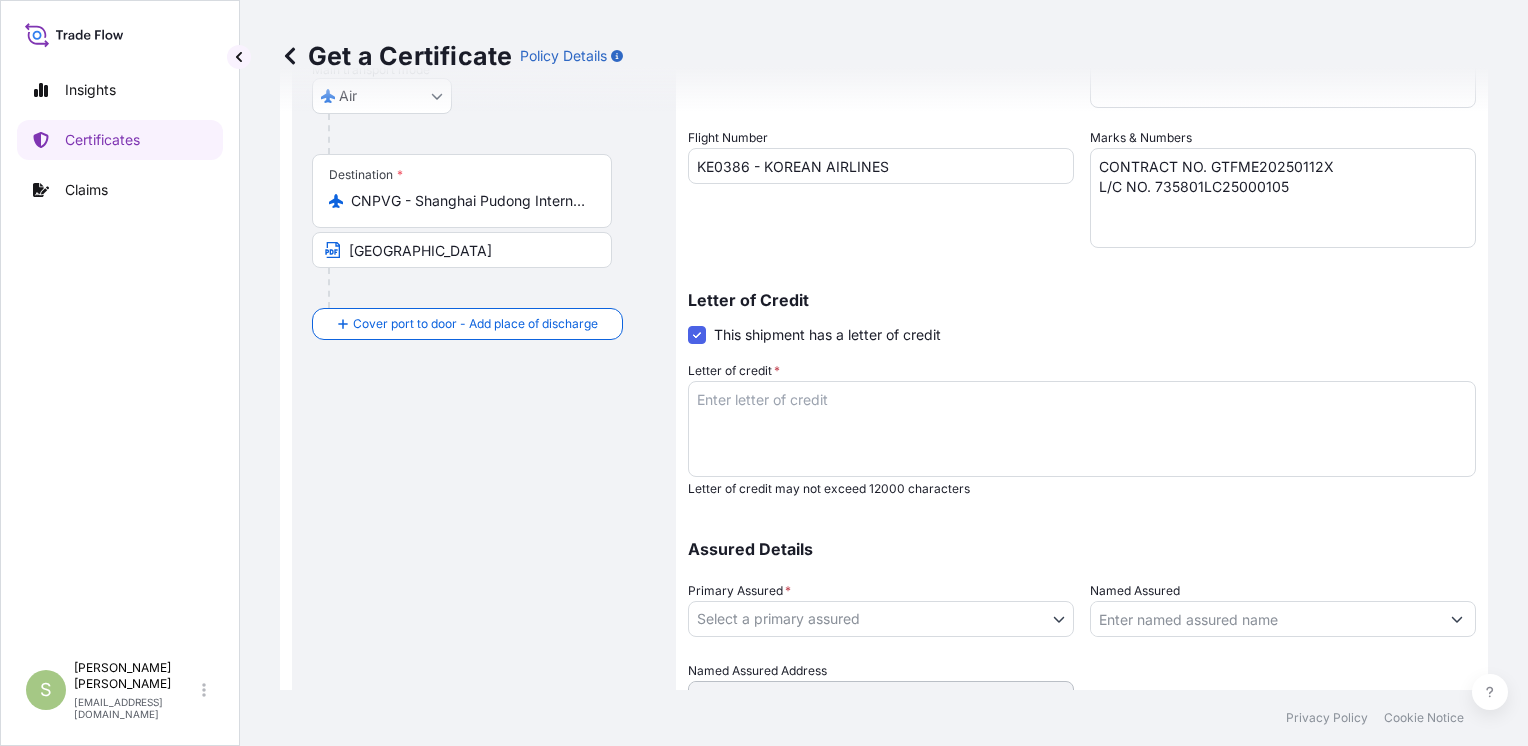 scroll, scrollTop: 364, scrollLeft: 0, axis: vertical 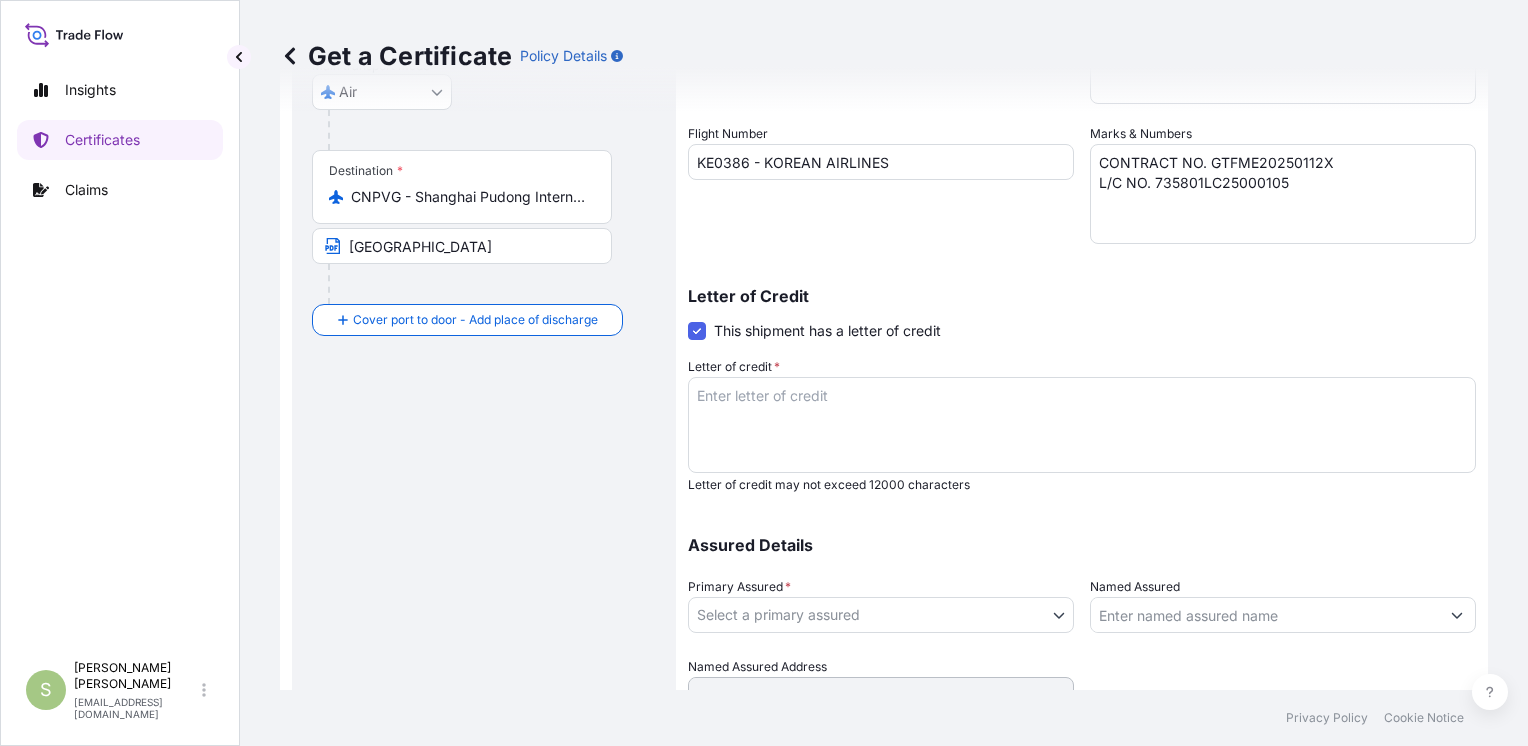 type on "[GEOGRAPHIC_DATA] IN [GEOGRAPHIC_DATA]" 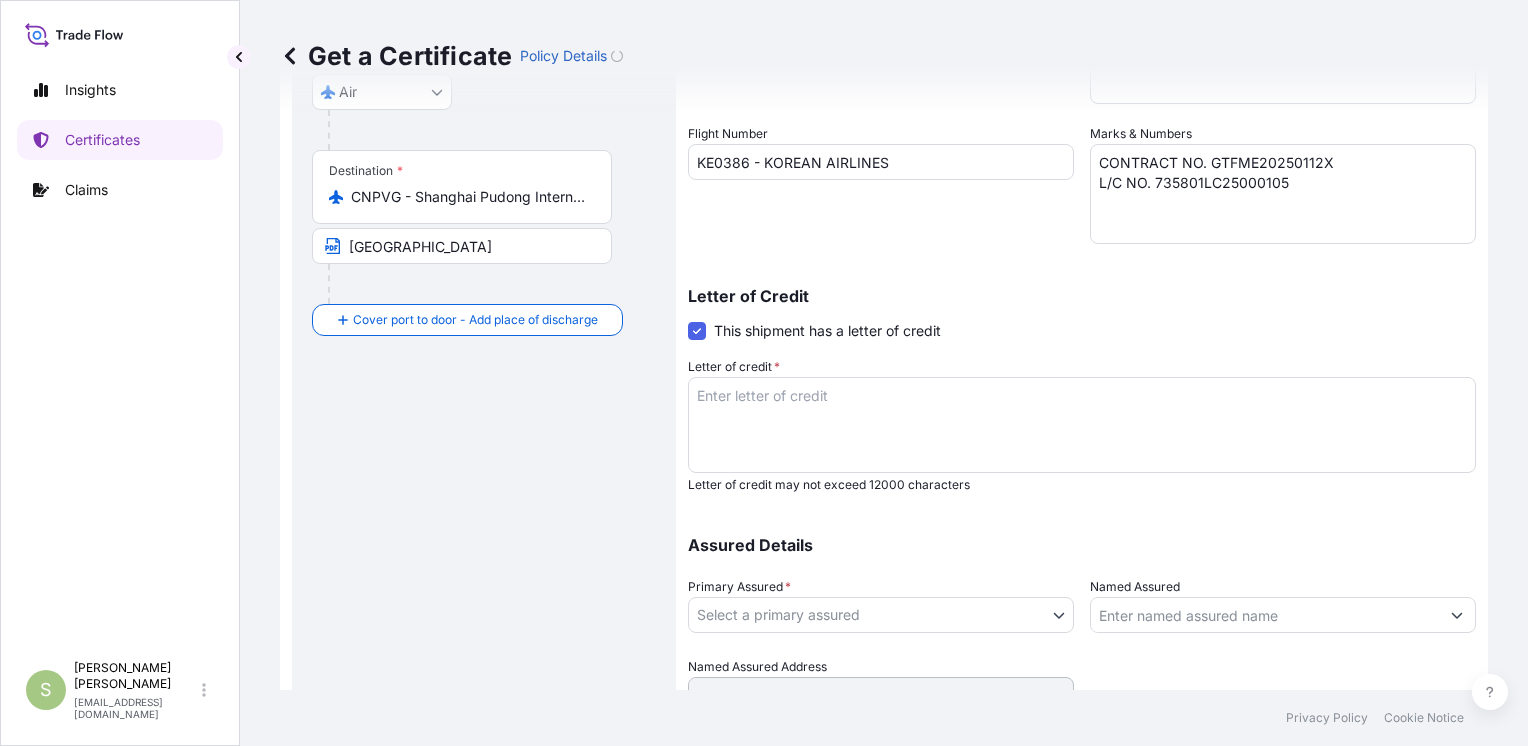 click on "Letter of credit *" at bounding box center [1082, 425] 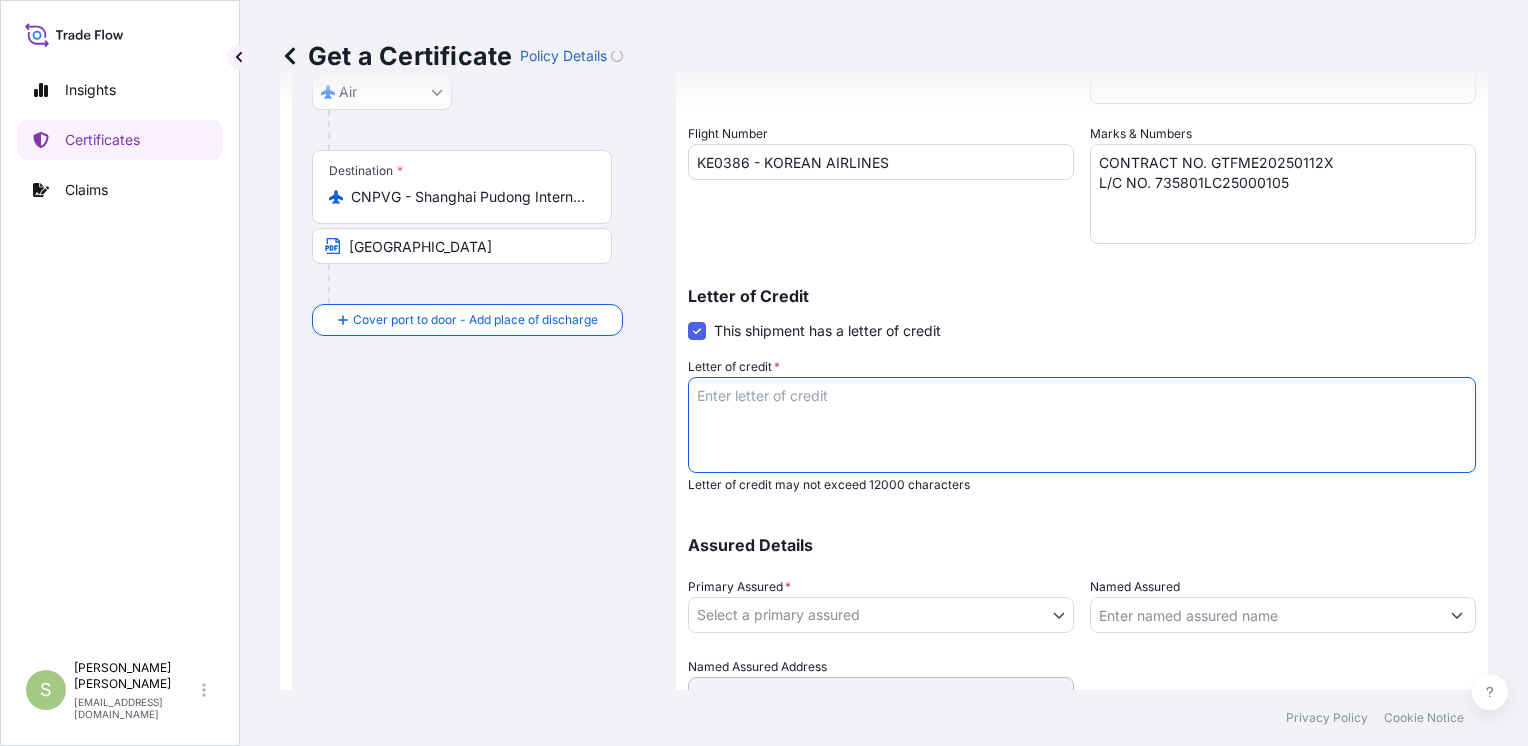 paste on "CLAIMS PAYABLE IN [GEOGRAPHIC_DATA] IN CURRENCY OF THE CREDIT, BLANK
: : ENDORSED, COVERING INSTITUTE CARGO CLAUSES (A), INSTITUTE WAR
: : CLAUSES (CARGO) AND INSTITUTE STRIKES CLAUSES (CARGO)." 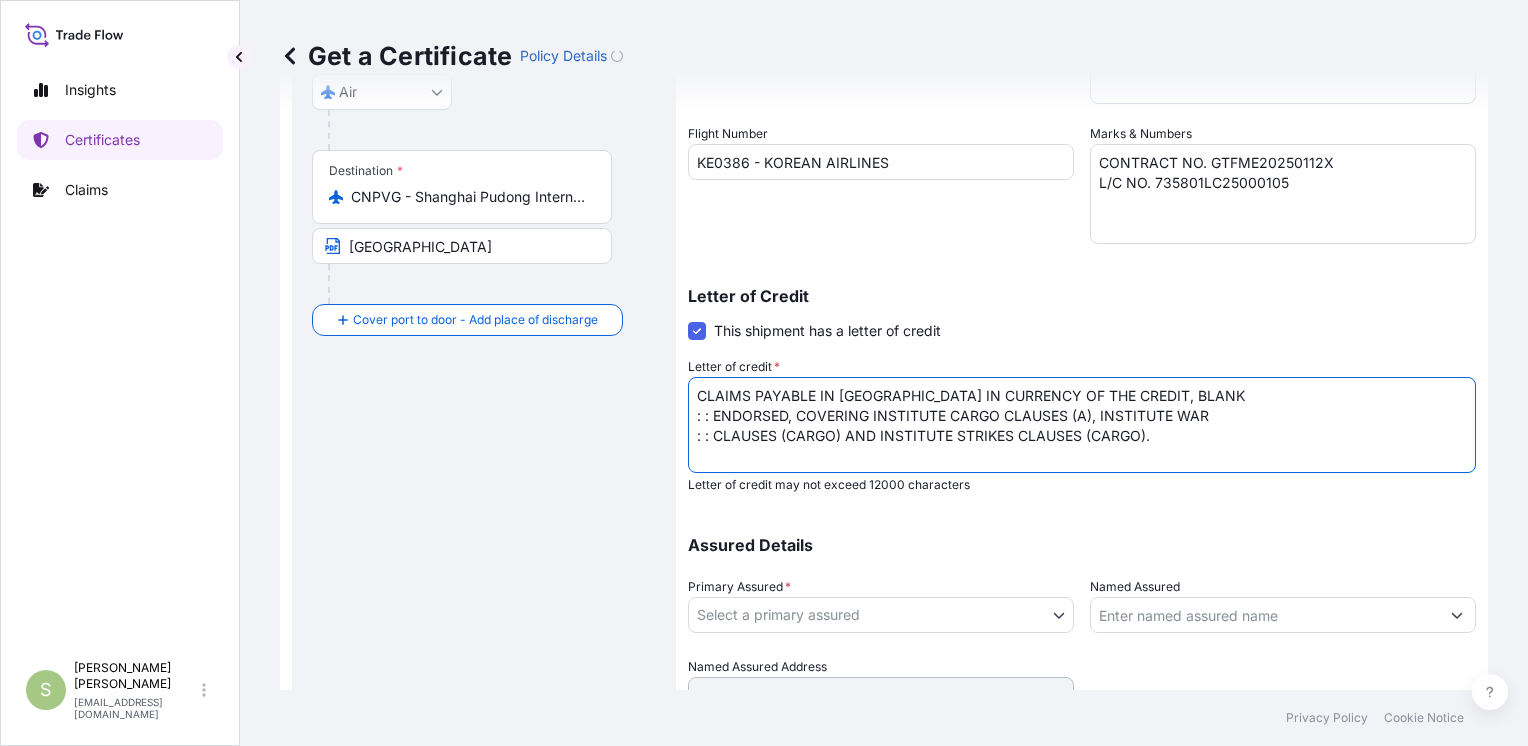 click on "CLAIMS PAYABLE IN [GEOGRAPHIC_DATA] IN CURRENCY OF THE CREDIT, BLANK
: : ENDORSED, COVERING INSTITUTE CARGO CLAUSES (A), INSTITUTE WAR
: : CLAUSES (CARGO) AND INSTITUTE STRIKES CLAUSES (CARGO)." at bounding box center [1082, 425] 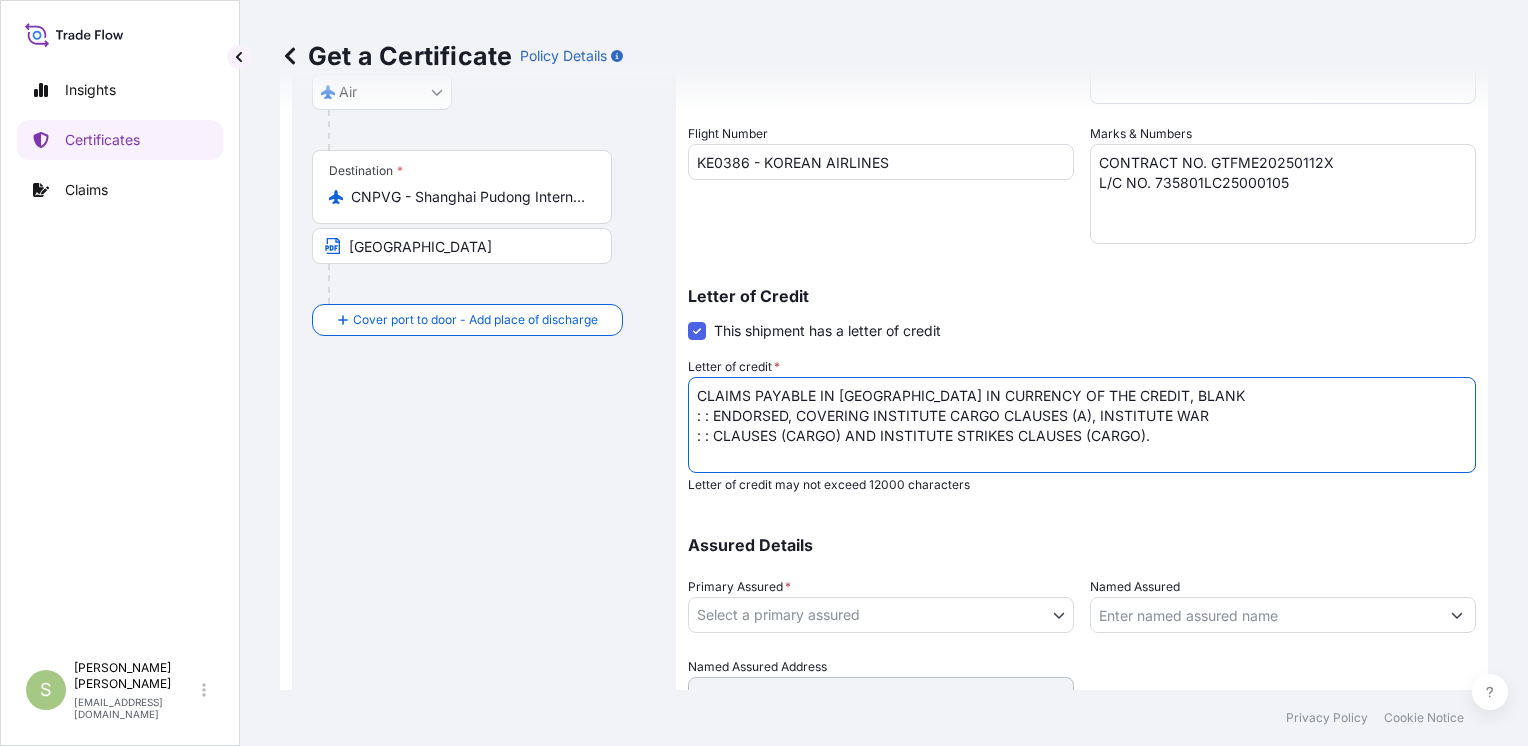 drag, startPoint x: 1087, startPoint y: 391, endPoint x: 792, endPoint y: 413, distance: 295.8192 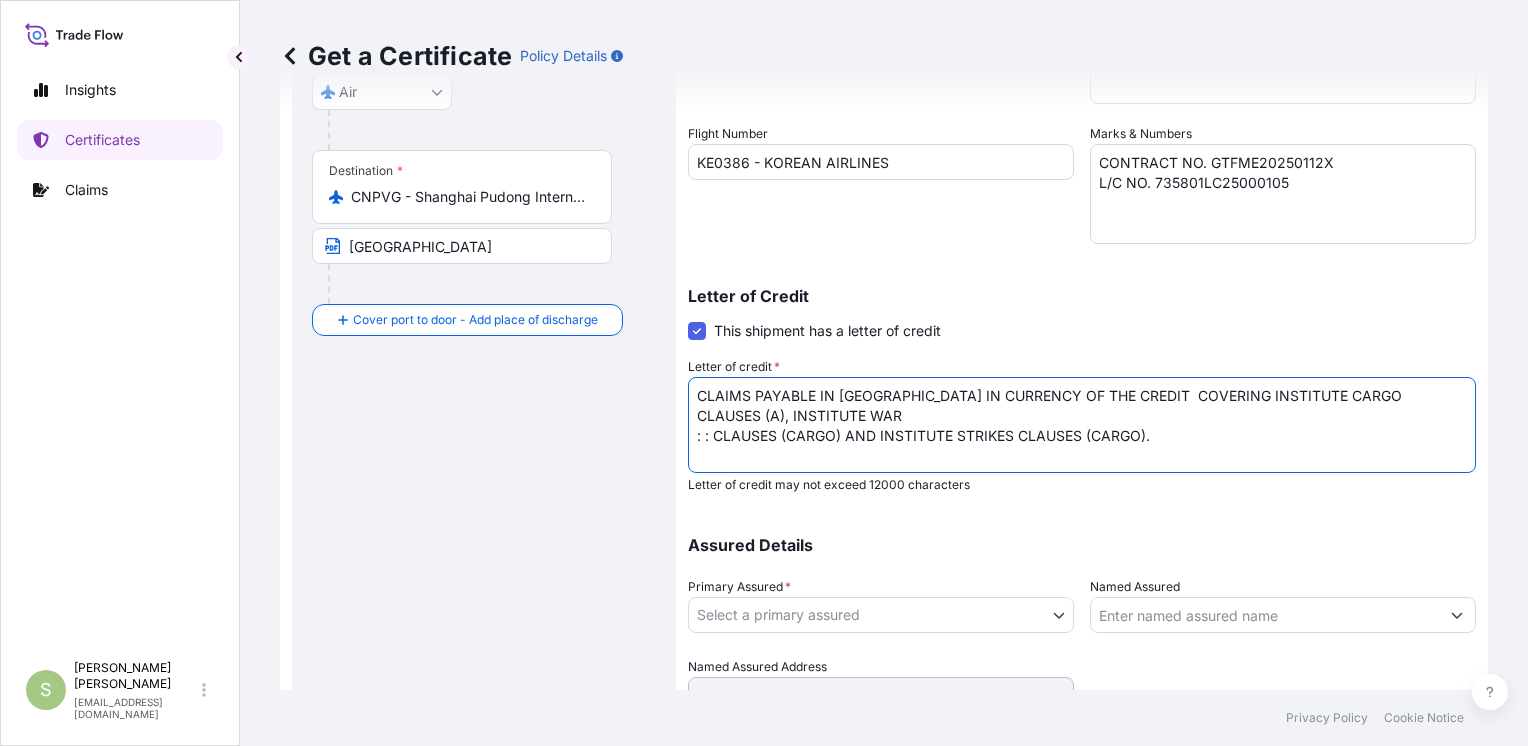 click on "CLAIMS PAYABLE IN [GEOGRAPHIC_DATA] IN CURRENCY OF THE CREDIT  COVERING INSTITUTE CARGO CLAUSES (A), INSTITUTE WAR
: : CLAUSES (CARGO) AND INSTITUTE STRIKES CLAUSES (CARGO)." at bounding box center [1082, 425] 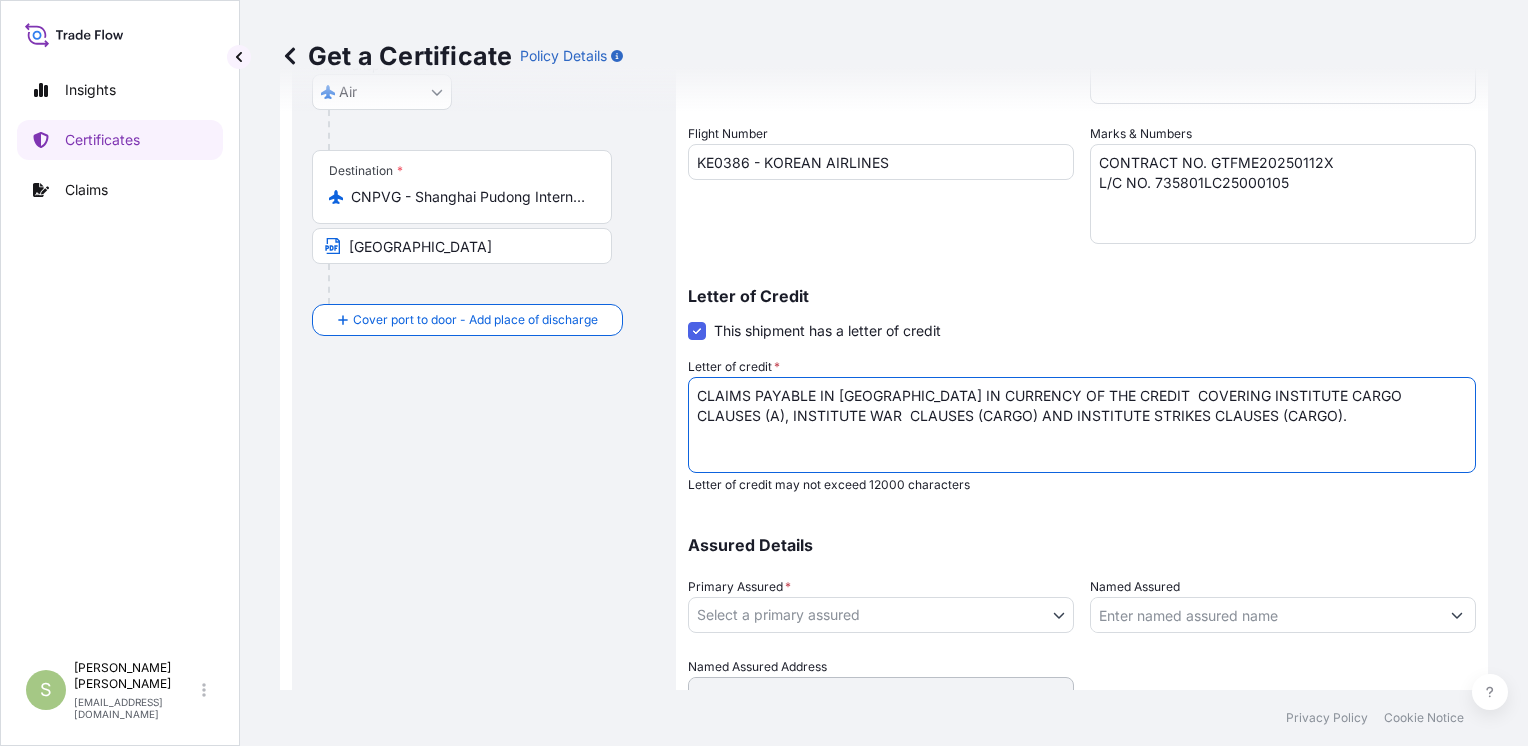 click on "CLAIMS PAYABLE IN [GEOGRAPHIC_DATA] IN CURRENCY OF THE CREDIT  COVERING INSTITUTE CARGO CLAUSES (A), INSTITUTE WAR  CLAUSES (CARGO) AND INSTITUTE STRIKES CLAUSES (CARGO)." at bounding box center (1082, 425) 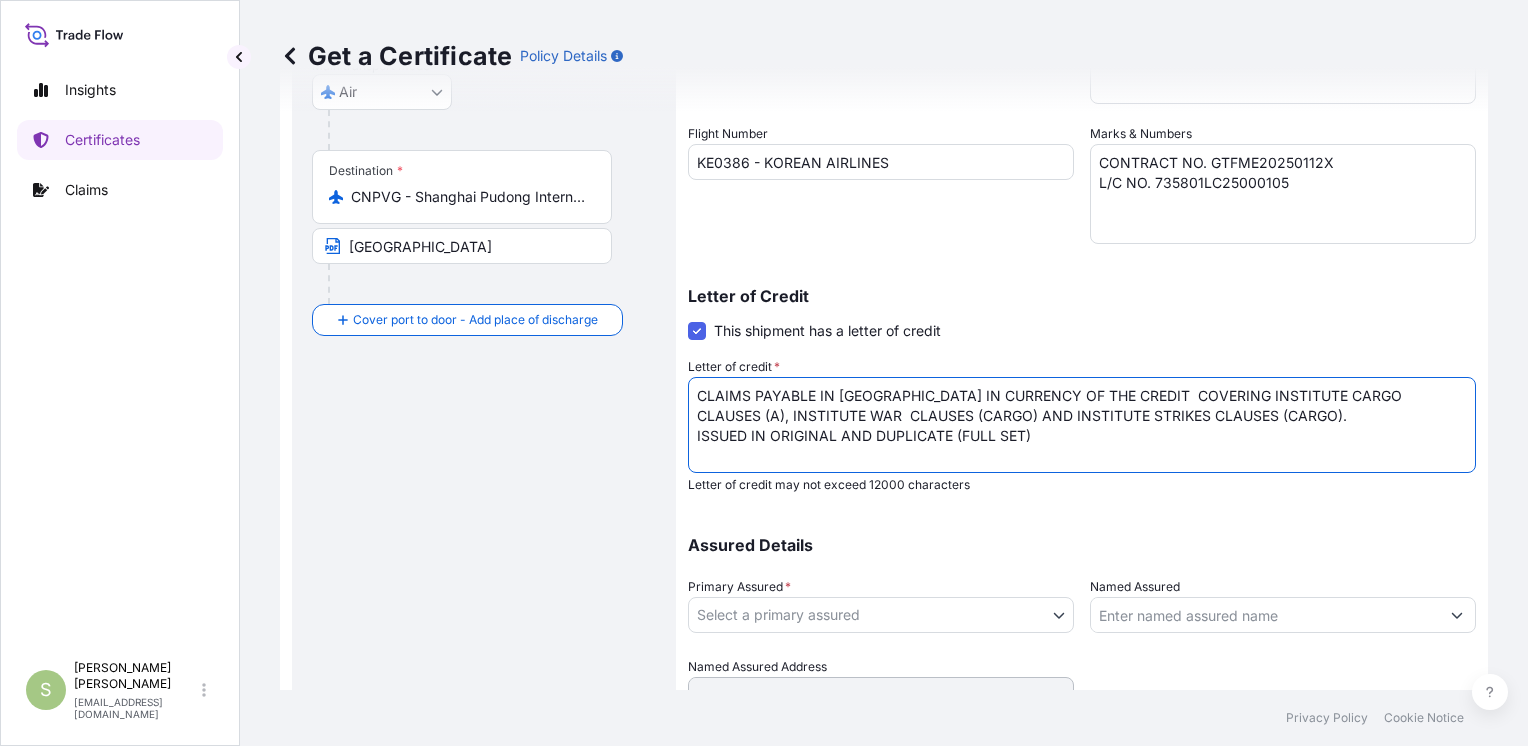type on "CLAIMS PAYABLE IN [GEOGRAPHIC_DATA] IN CURRENCY OF THE CREDIT  COVERING INSTITUTE CARGO CLAUSES (A), INSTITUTE WAR  CLAUSES (CARGO) AND INSTITUTE STRIKES CLAUSES (CARGO).
ISSUED IN ORIGINAL AND DUPLICATE (FULL SET)" 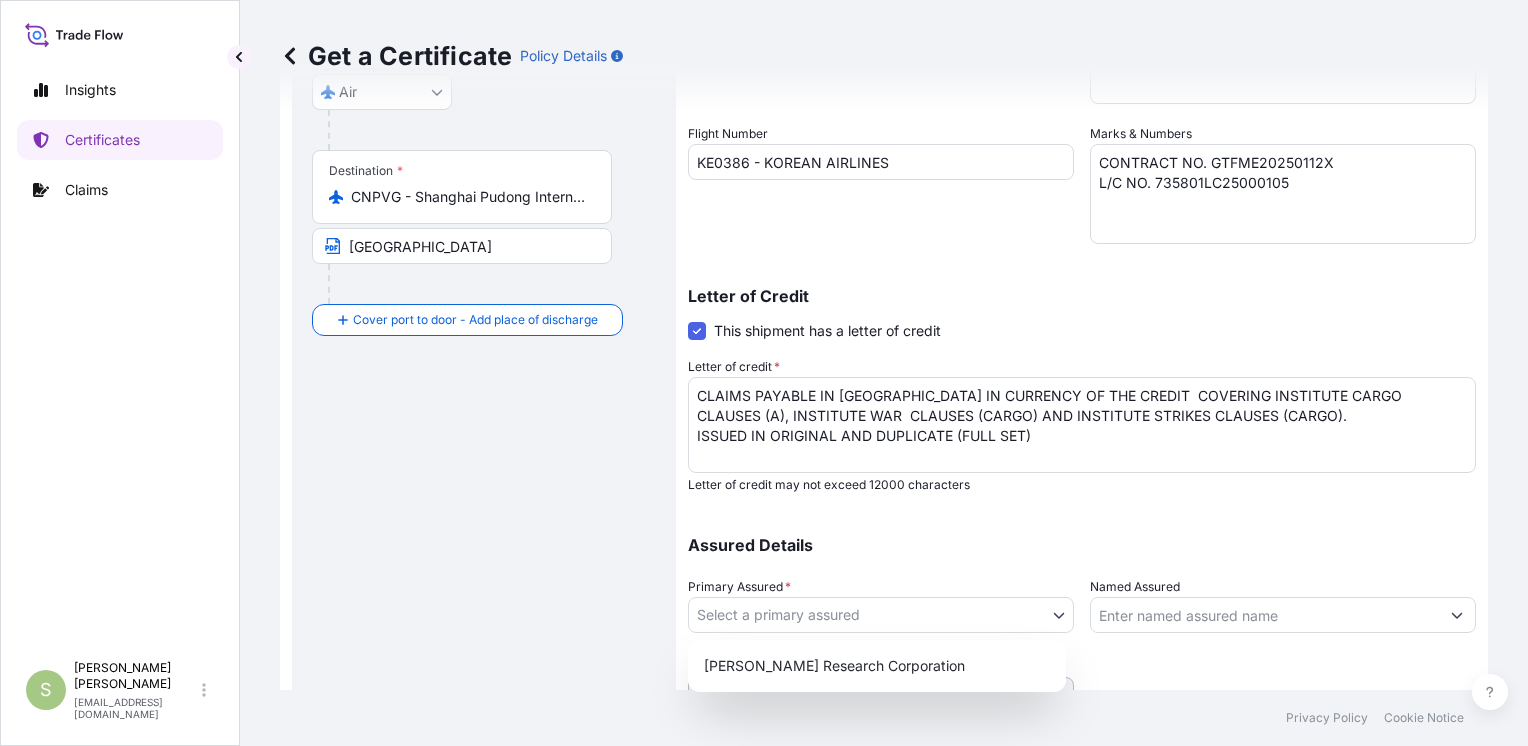 click on "Insights Certificates Claims S [PERSON_NAME] [EMAIL_ADDRESS][DOMAIN_NAME] Get a Certificate Policy Details Route Details Reset Route Details   Cover door to port - Add loading place Place of loading Road / [GEOGRAPHIC_DATA] / Inland Origin * [GEOGRAPHIC_DATA] [GEOGRAPHIC_DATA] IN [GEOGRAPHIC_DATA] Main transport mode Air Air Exhibition Road Mail / Parcel Post Ocean Vessel Sea Rail Destination * CNPVG - [GEOGRAPHIC_DATA], [GEOGRAPHIC_DATA] [GEOGRAPHIC_DATA] Cover port to door - Add place of discharge Road / Inland Road / Inland Place of Discharge Shipment Details Issue date * [DATE] Date of Departure * [DATE] Date of Arrival mm / dd / yyyy Commodity Goods, Merchandise, and/or Property of every type Packing Category Commercial Invoice Value    * $ USD 1100000 Reference N3933SIN Description of Cargo * PARTIAL SHIPMENT ECD PLATING MACHINE SABRE 3D EX 1SET Flight Number KE0386 - KOREAN AIRLINES Marks & Numbers CONTRACT NO. GTFME20250112X
L/C NO. 735801LC25000105 Letter of Credit Letter of credit * *" at bounding box center (764, 373) 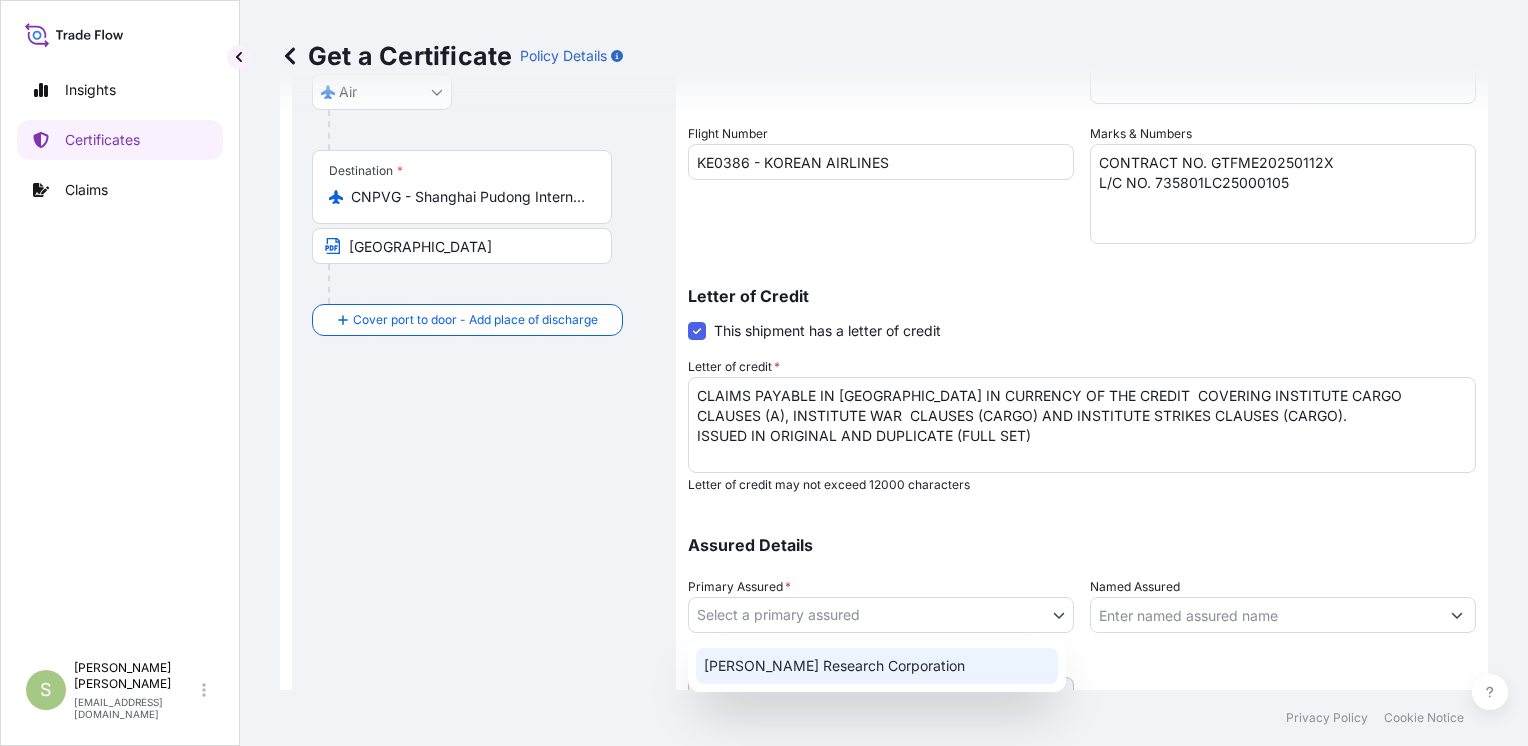 click on "[PERSON_NAME] Research Corporation" at bounding box center (877, 666) 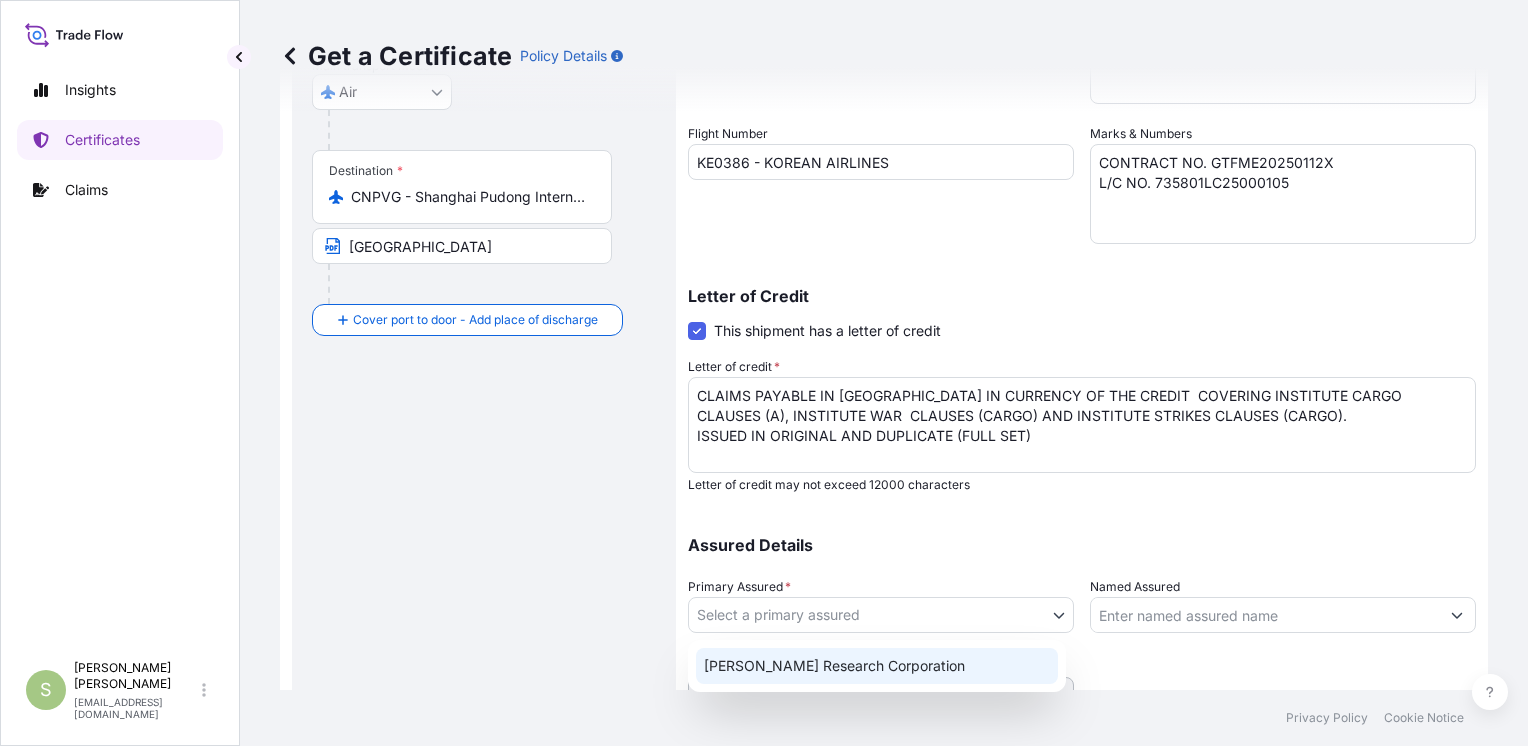 select on "31518" 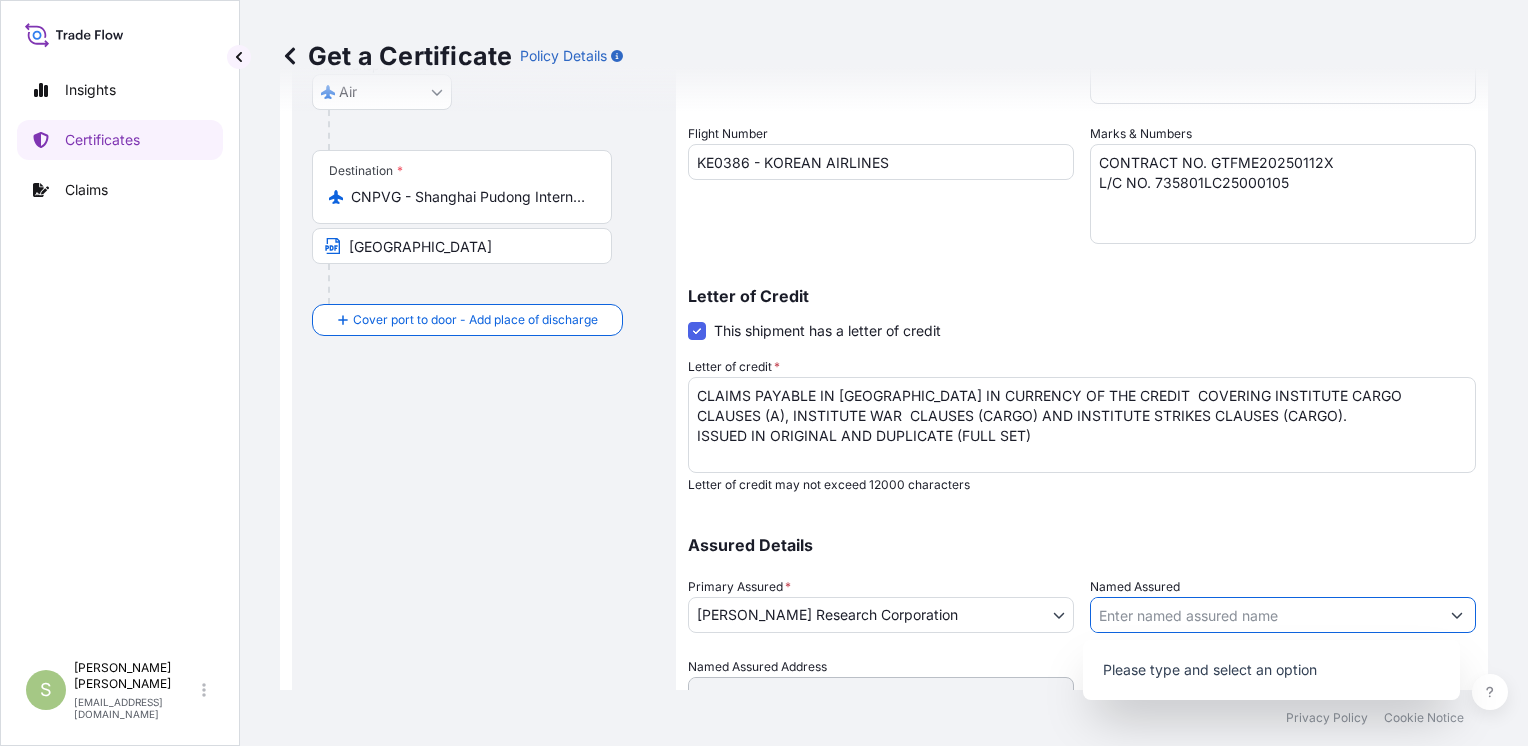 click 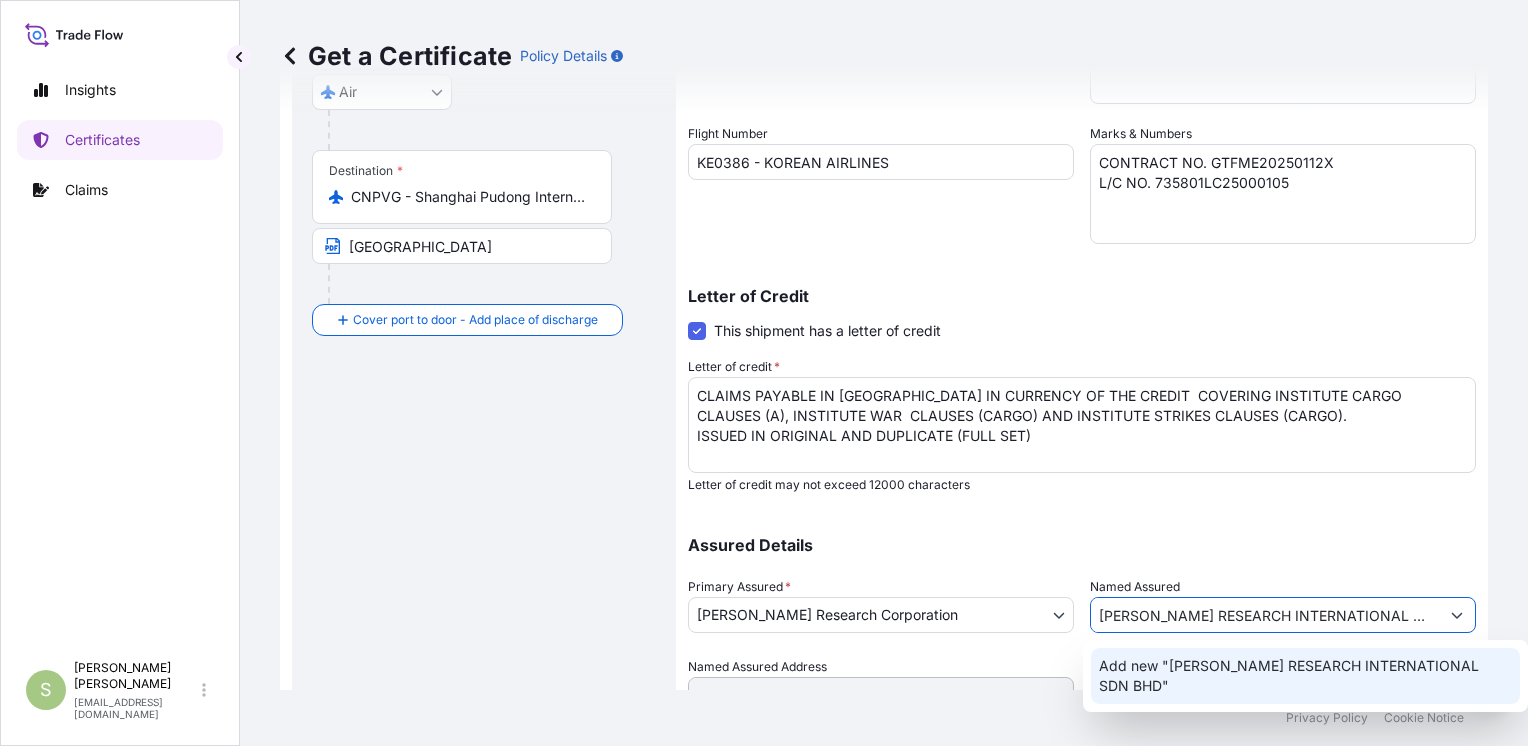 click on "Add new "[PERSON_NAME] RESEARCH INTERNATIONAL SDN BHD"" at bounding box center (1305, 676) 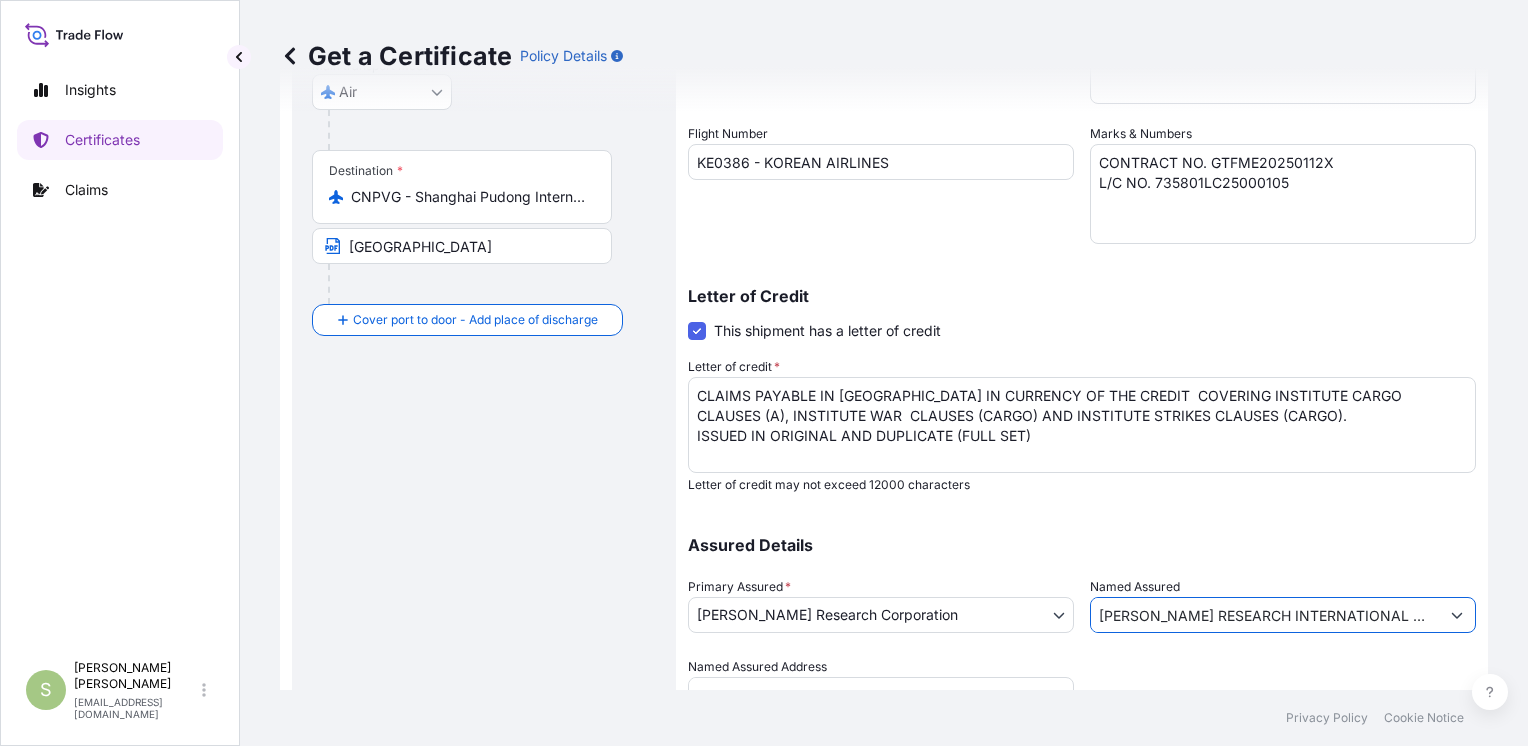 type on "[PERSON_NAME] RESEARCH INTERNATIONAL SDN BHD" 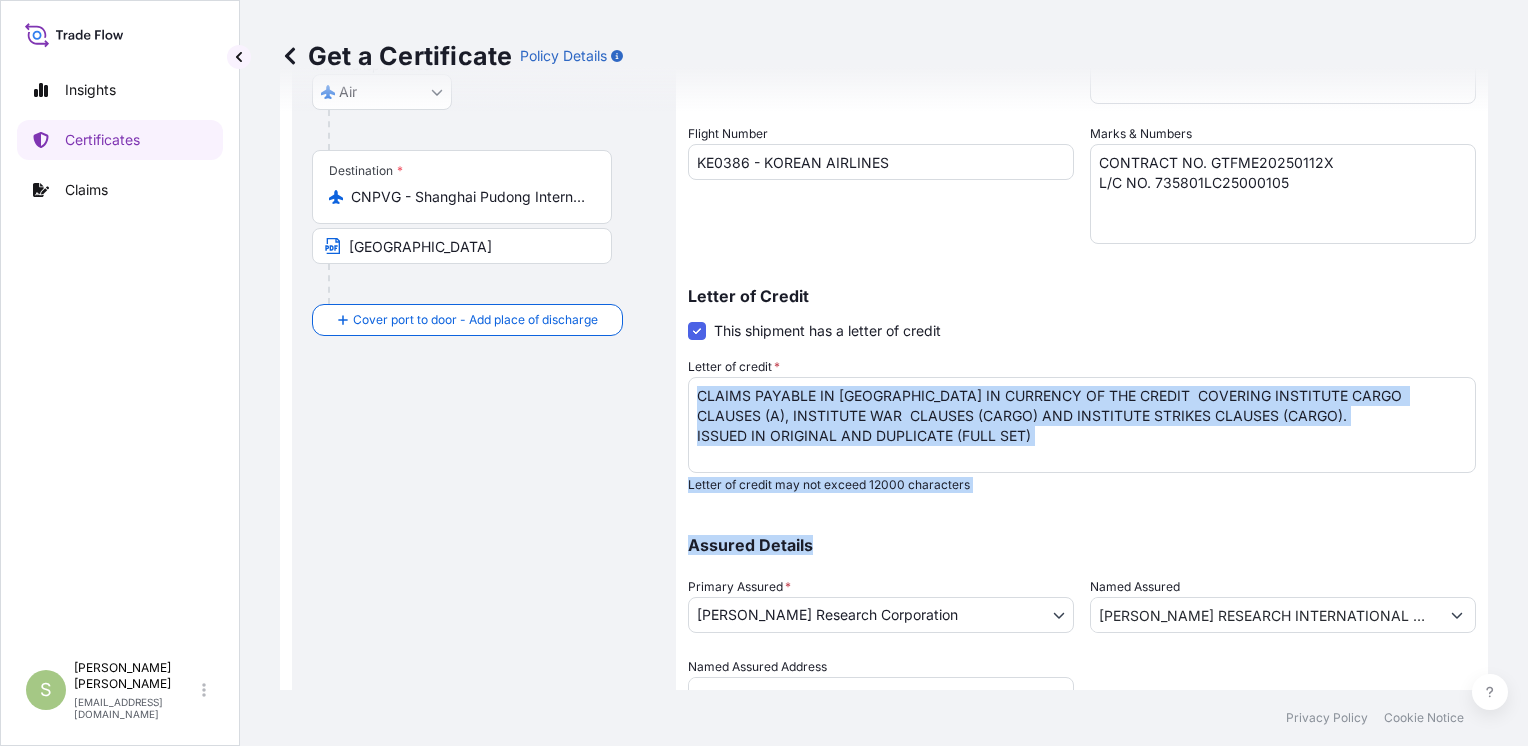 drag, startPoint x: 1508, startPoint y: 421, endPoint x: 1484, endPoint y: 518, distance: 99.92497 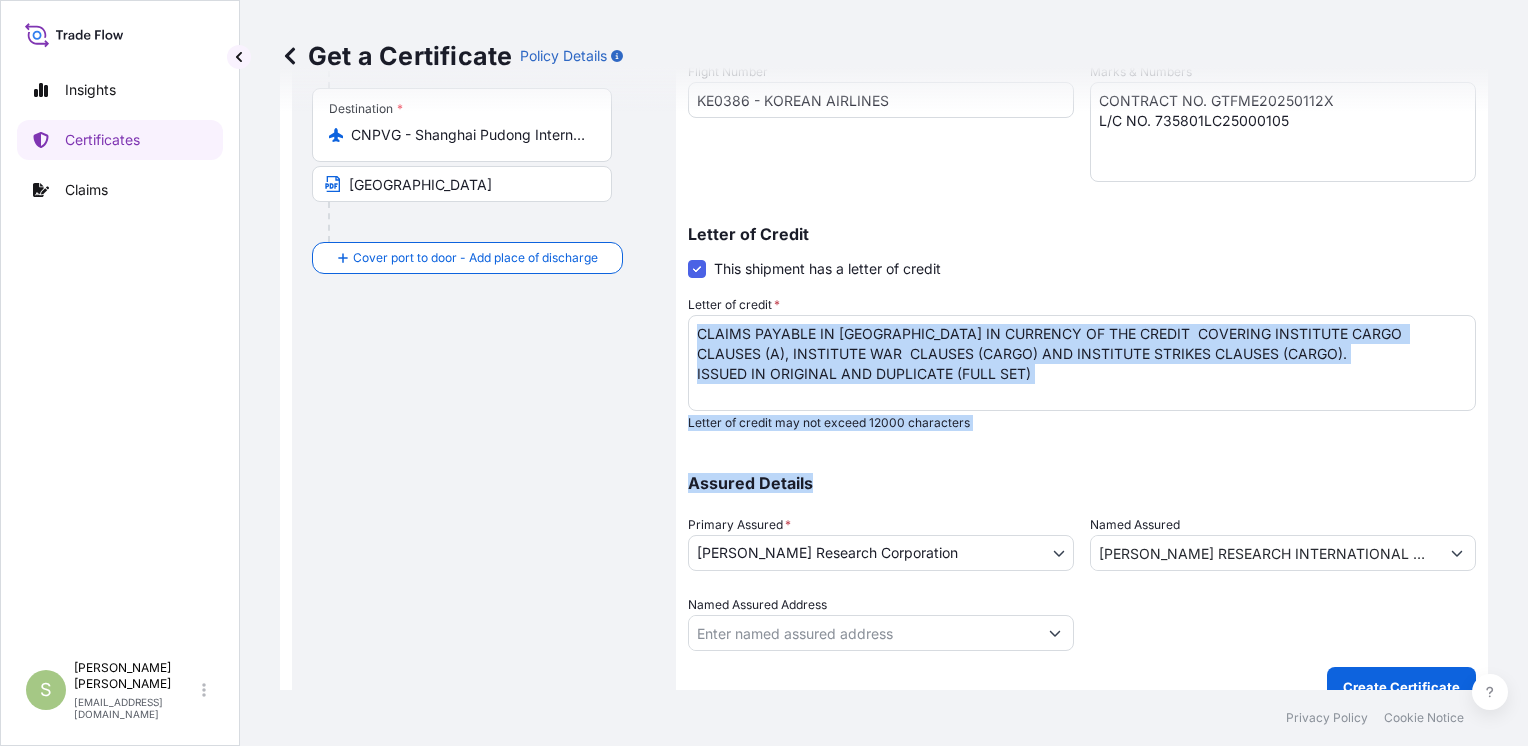 scroll, scrollTop: 453, scrollLeft: 0, axis: vertical 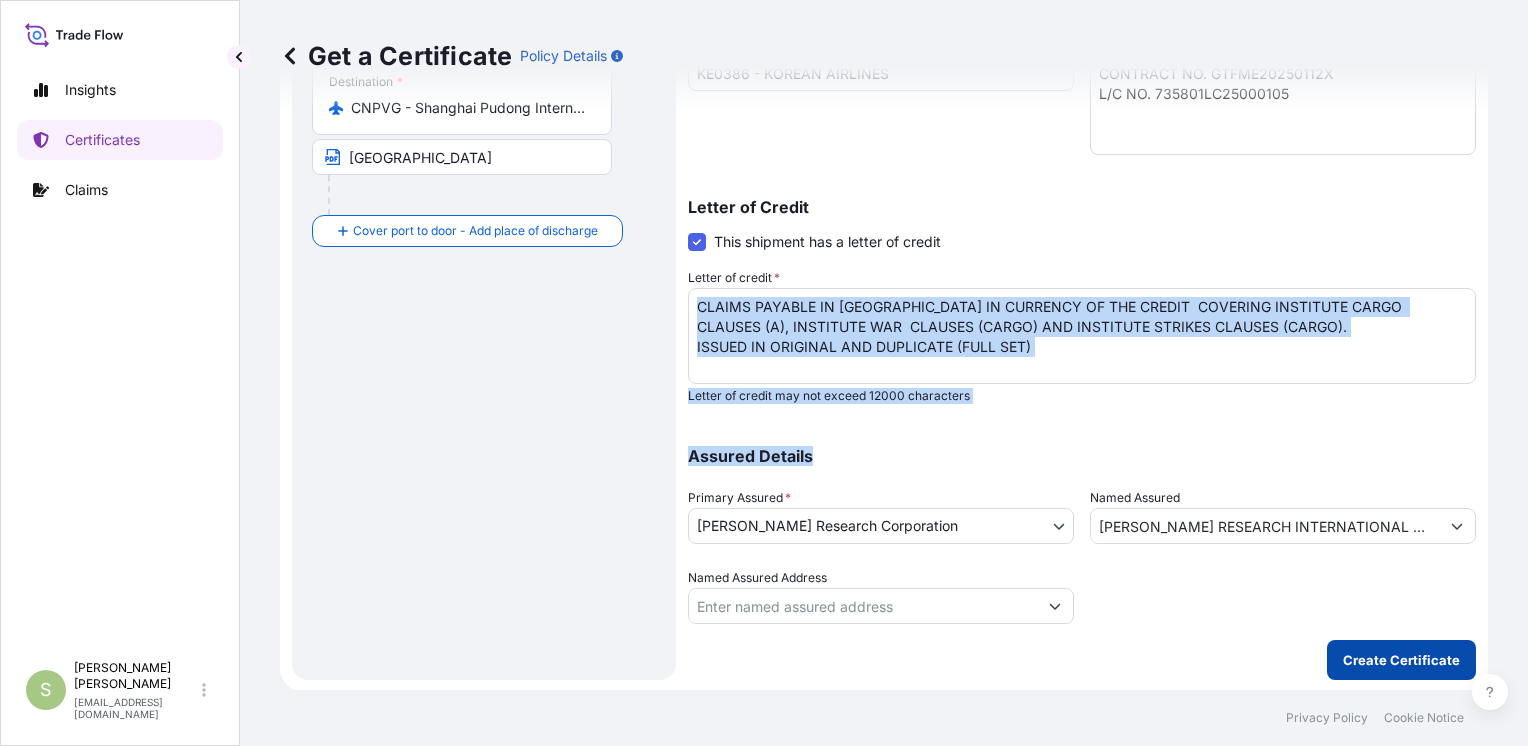click on "Create Certificate" at bounding box center [1401, 660] 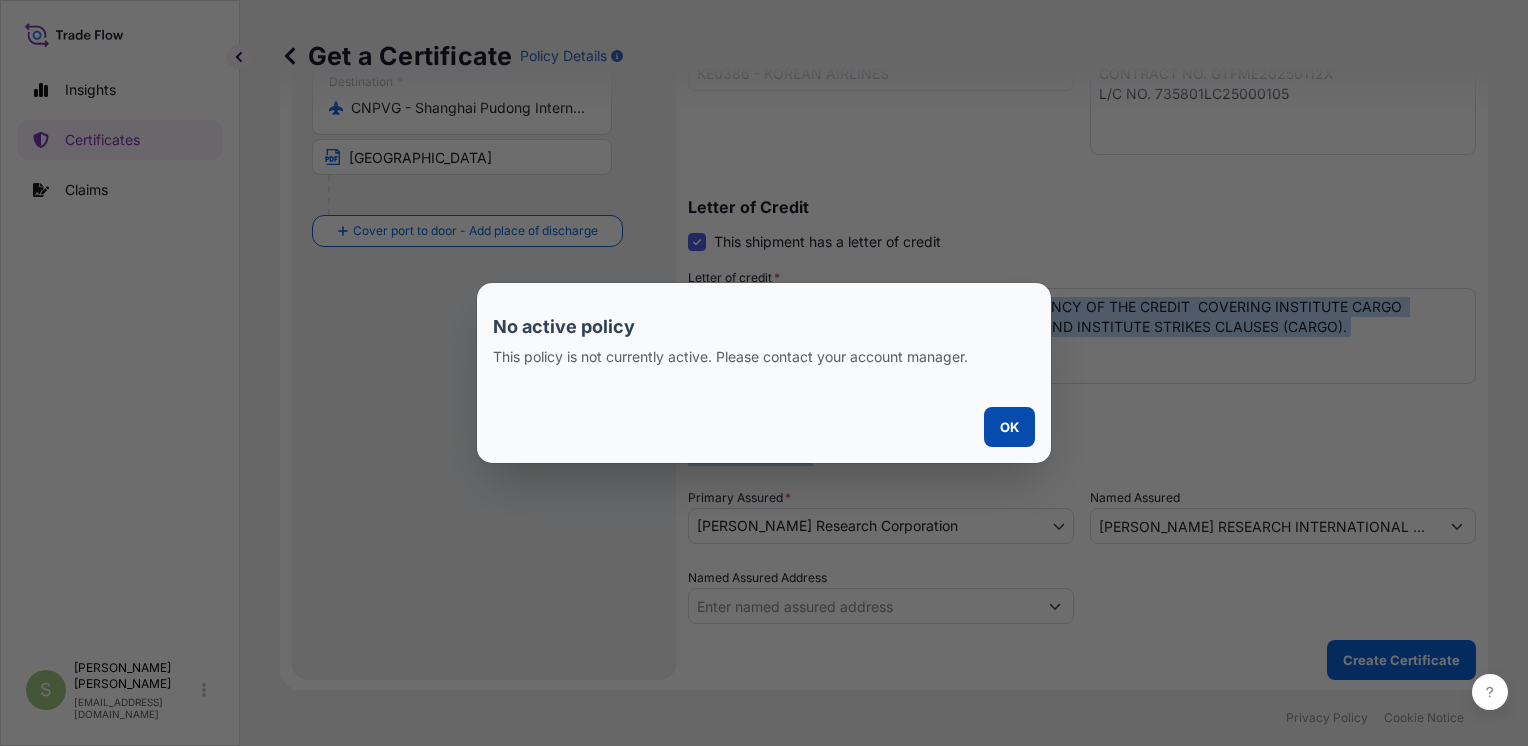 click on "OK" at bounding box center (1009, 427) 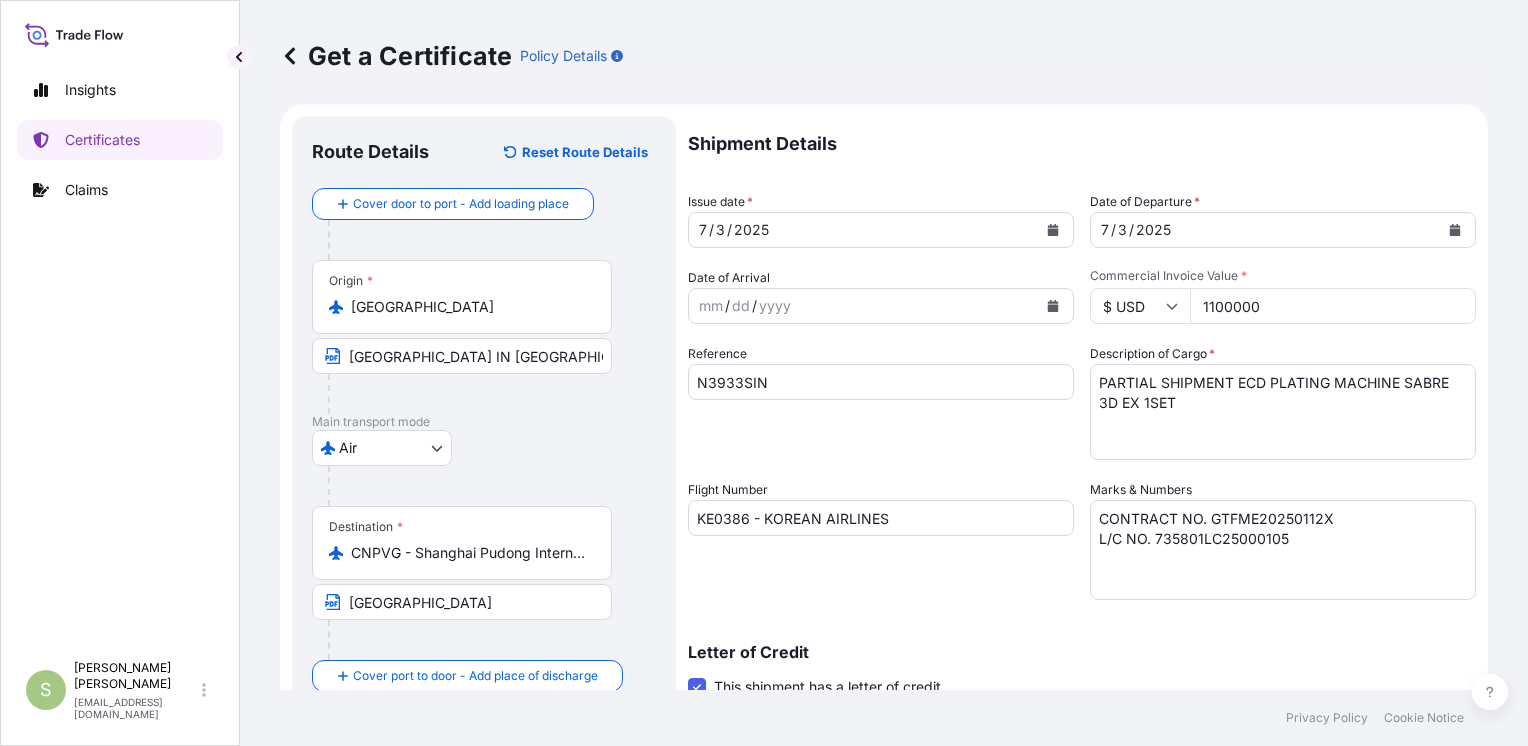 scroll, scrollTop: 0, scrollLeft: 0, axis: both 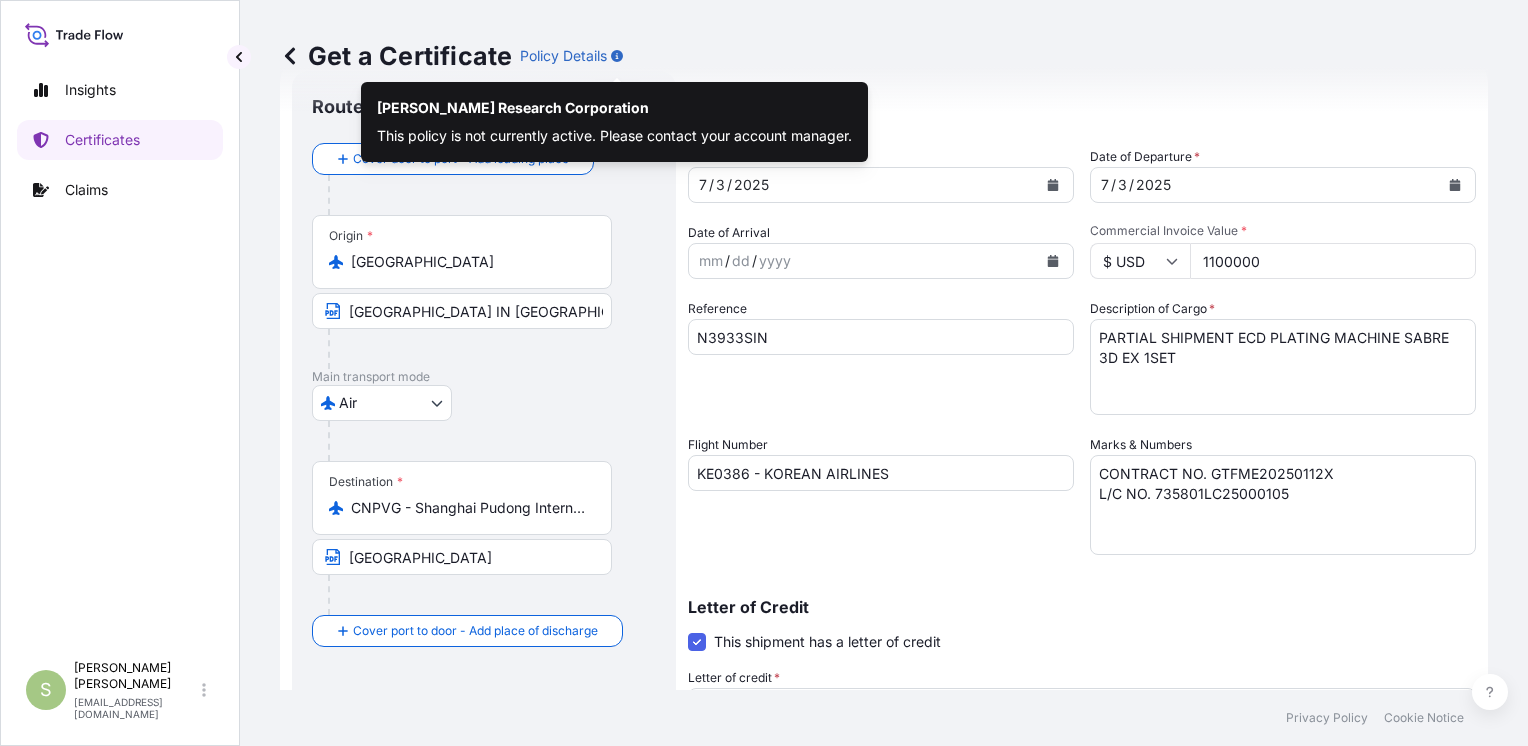 type 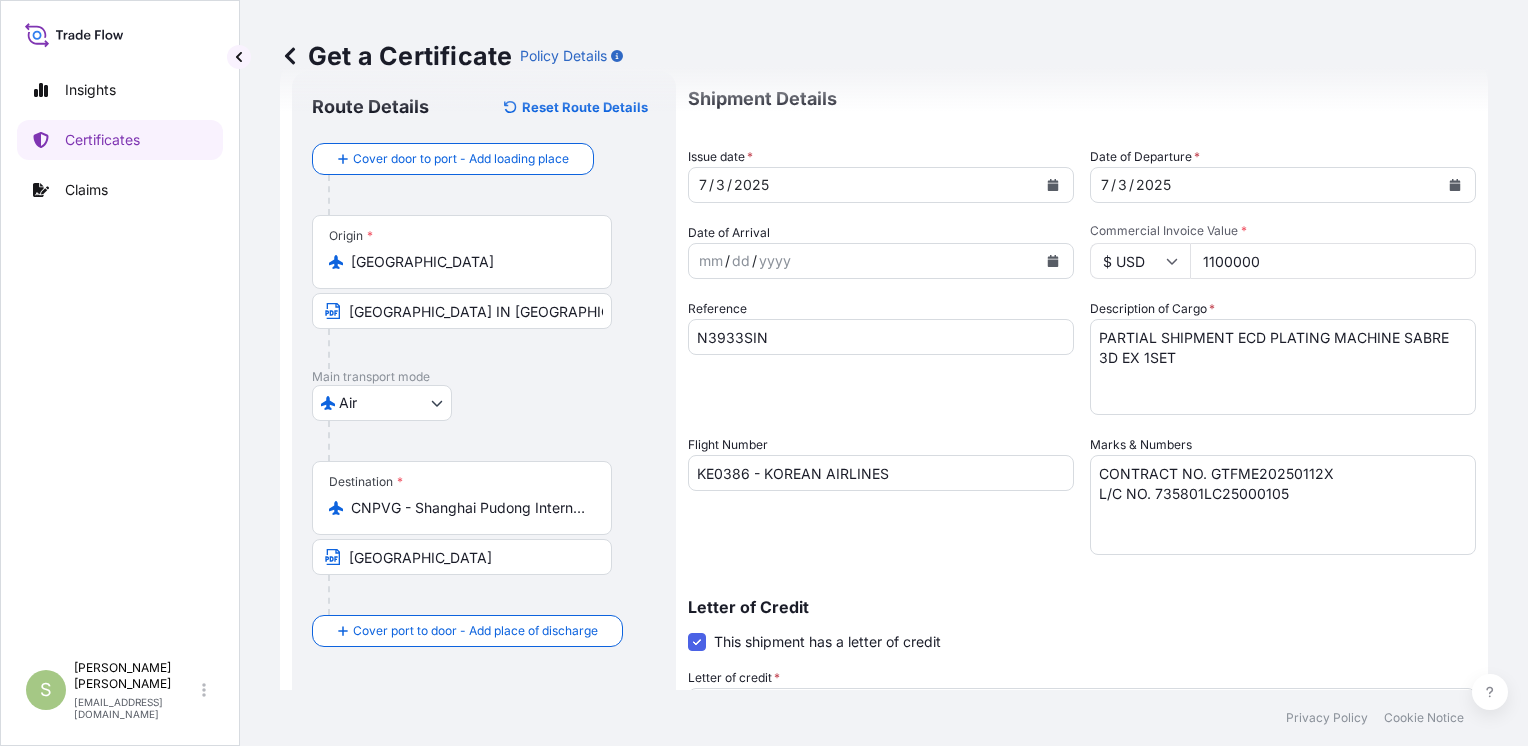 click 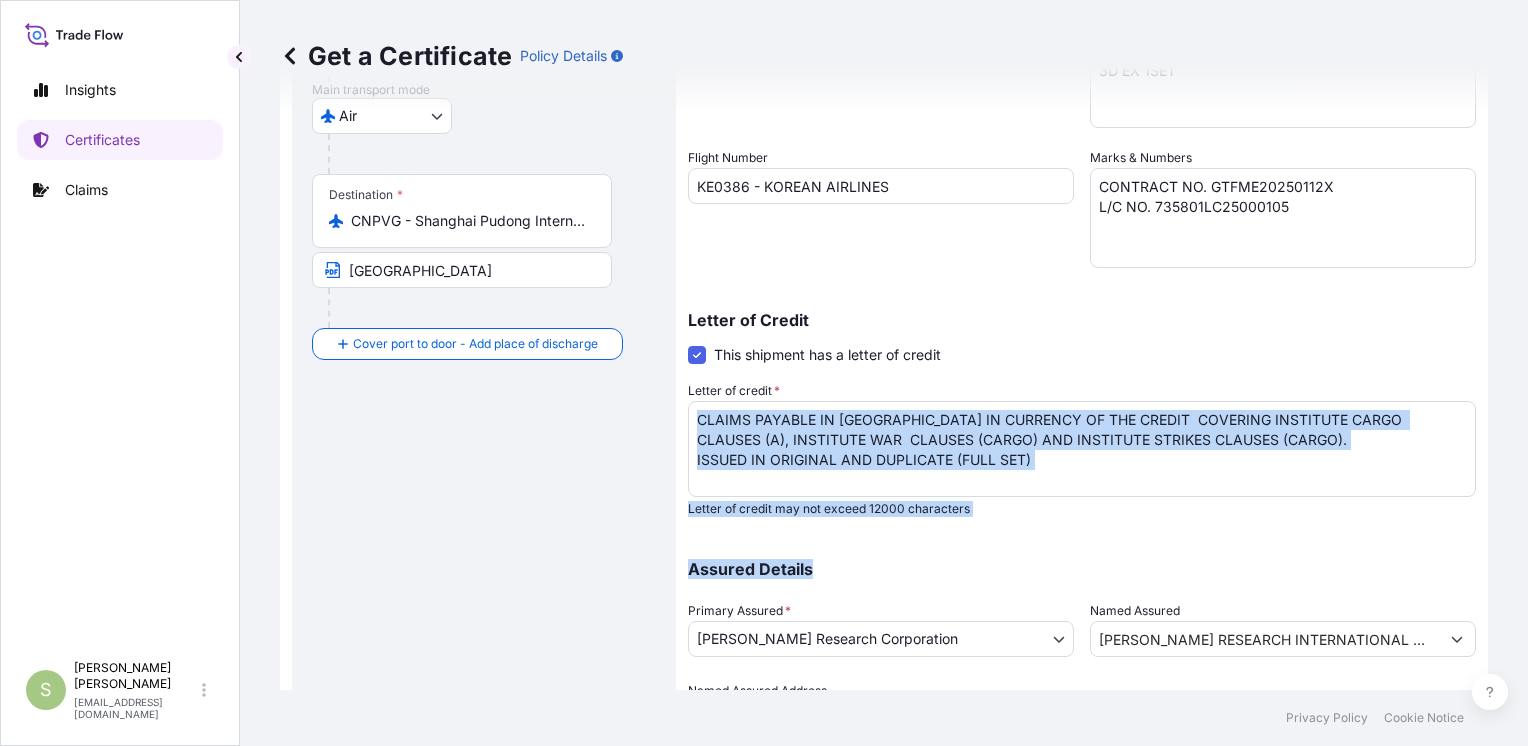 scroll, scrollTop: 453, scrollLeft: 0, axis: vertical 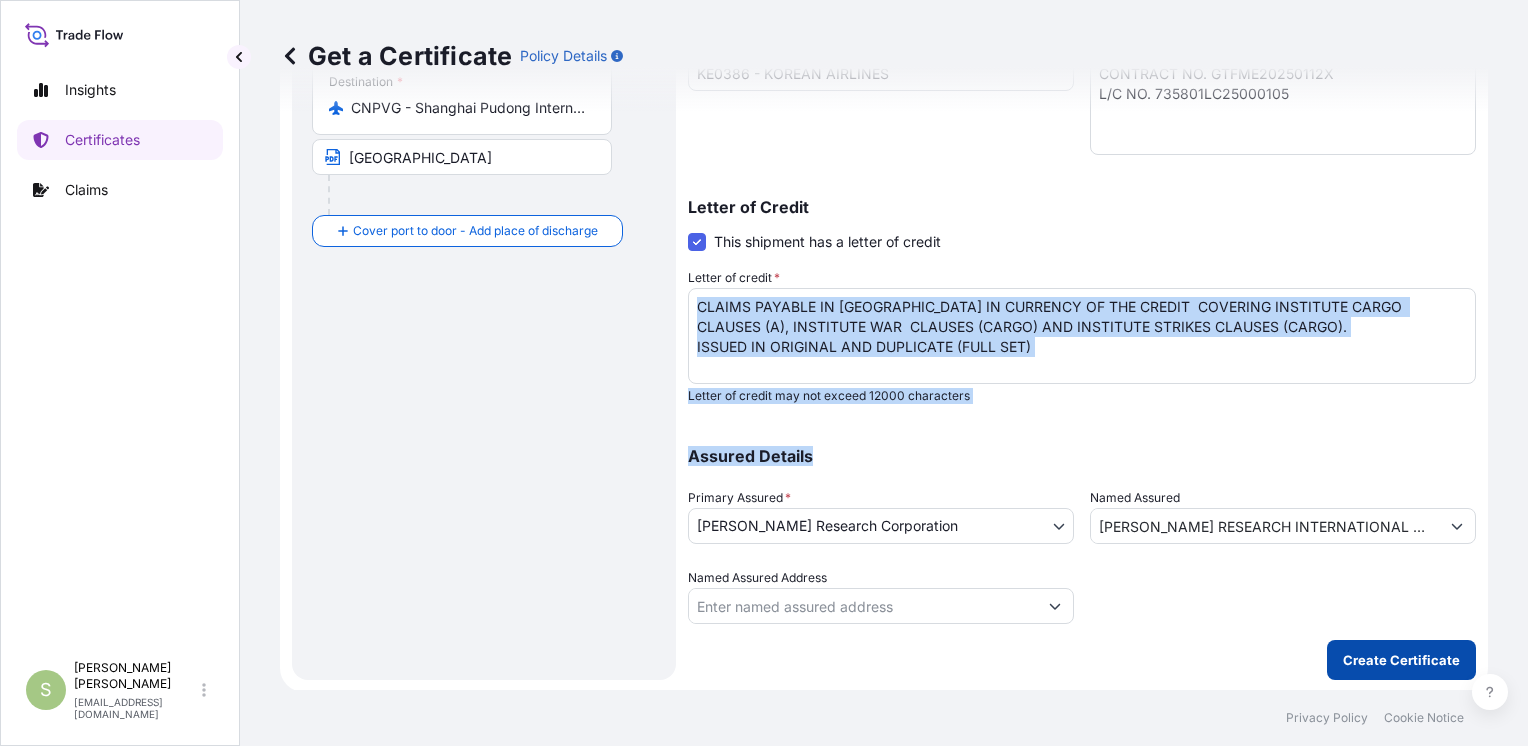 click on "Create Certificate" at bounding box center (1401, 660) 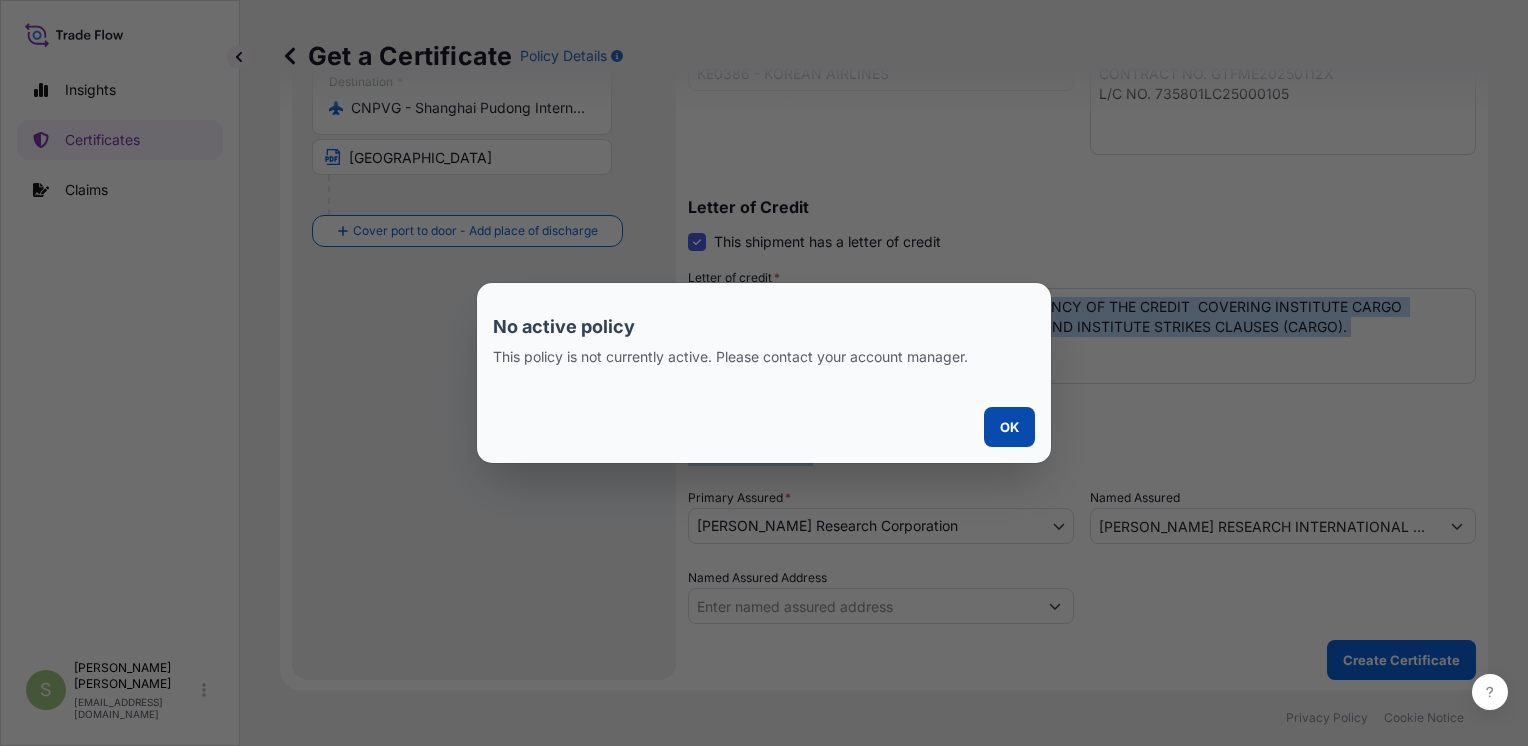 click on "OK" at bounding box center [1009, 427] 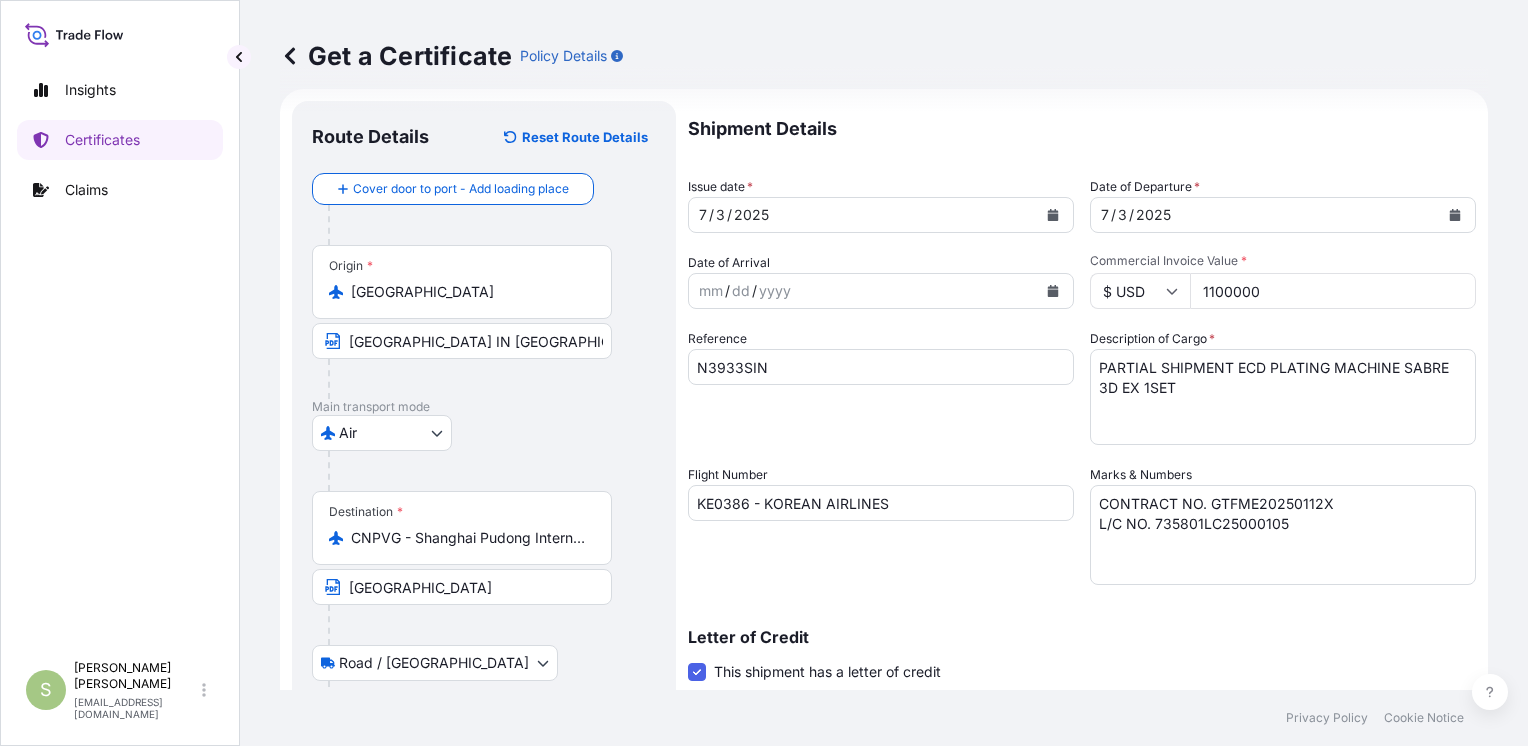 scroll, scrollTop: 0, scrollLeft: 0, axis: both 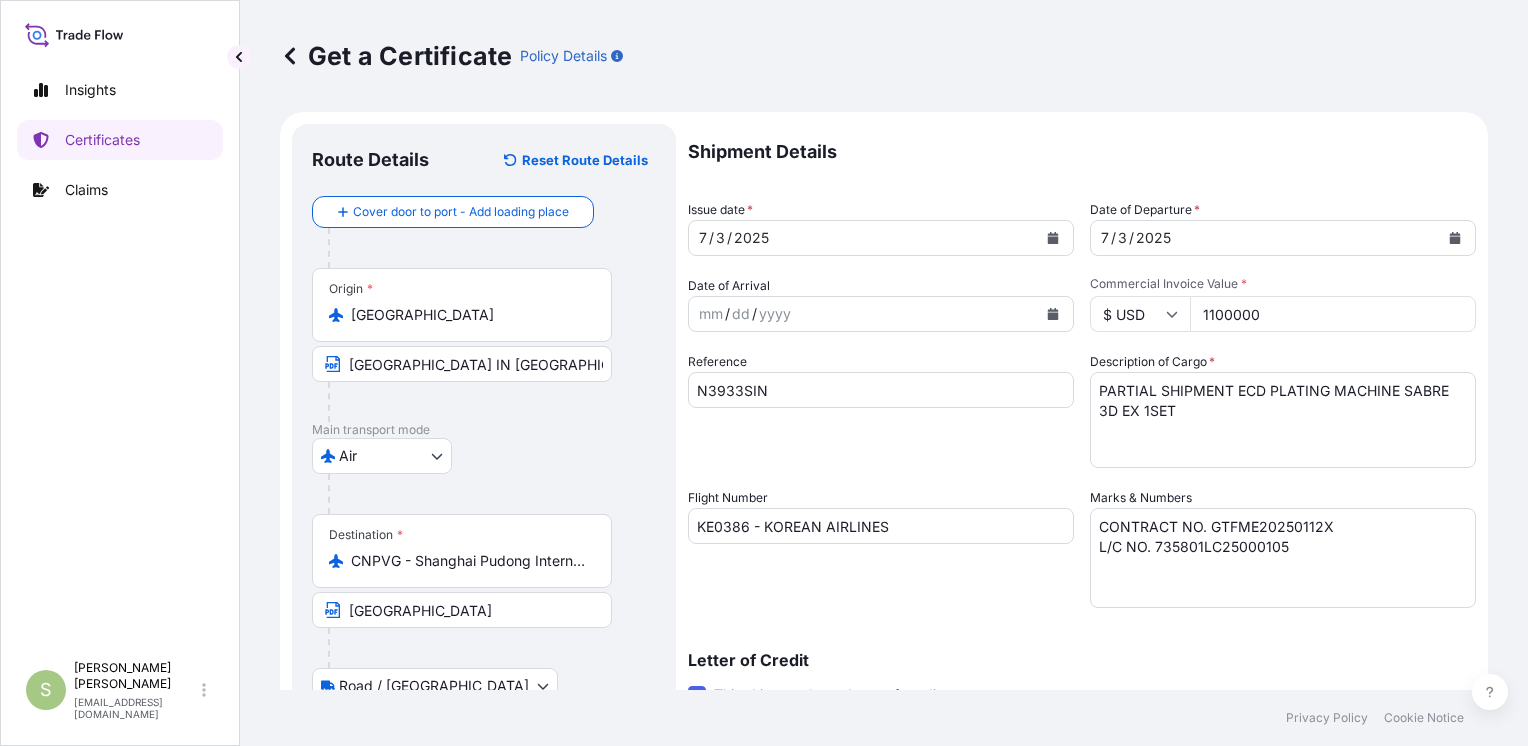 click on "Insights Certificates Claims S [PERSON_NAME] [EMAIL_ADDRESS][DOMAIN_NAME] Get a Certificate Policy Details Route Details Reset Route Details   Cover door to port - Add loading place Place of loading Road / [GEOGRAPHIC_DATA] / Inland Origin * [GEOGRAPHIC_DATA] [GEOGRAPHIC_DATA] IN [GEOGRAPHIC_DATA] Main transport mode Air Air Exhibition Road Mail / Parcel Post Ocean Vessel Sea Rail Destination * CNPVG - [GEOGRAPHIC_DATA], [GEOGRAPHIC_DATA] [GEOGRAPHIC_DATA] / [GEOGRAPHIC_DATA] / Inland Place of Discharge Shipment Details Issue date * [DATE] Date of Departure * [DATE] Date of Arrival mm / dd / yyyy Commodity Goods, Merchandise, and/or Property of every type Packing Category Commercial Invoice Value    * $ USD 1100000 Reference N3933SIN Description of Cargo * PARTIAL SHIPMENT ECD PLATING MACHINE SABRE 3D EX 1SET Flight Number KE0386 - KOREAN AIRLINES Marks & Numbers CONTRACT NO. GTFME20250112X
L/C NO. 735801LC25000105 Letter of Credit This shipment has a letter of credit Letter of credit * Assured Details" at bounding box center [764, 373] 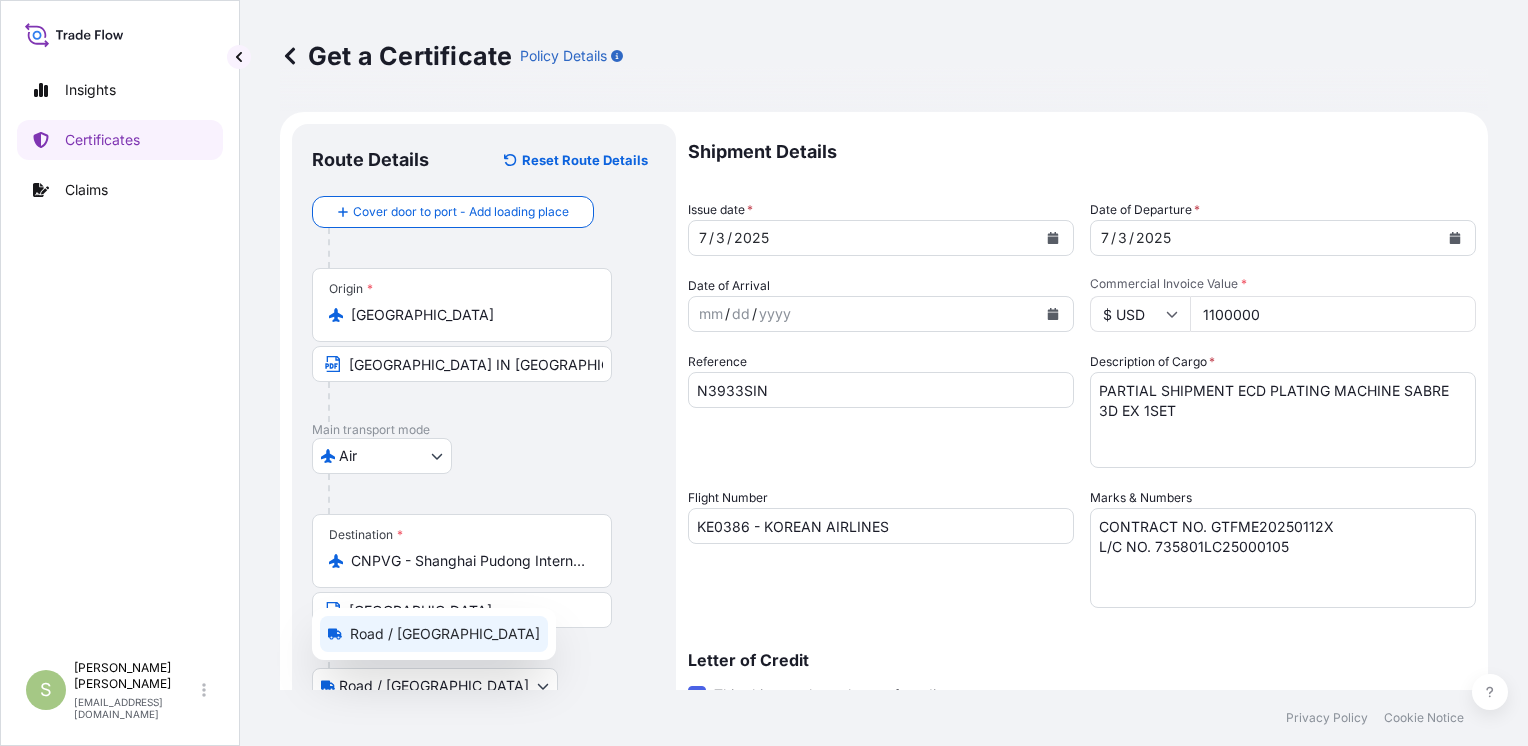click on "Road / [GEOGRAPHIC_DATA]" at bounding box center [445, 634] 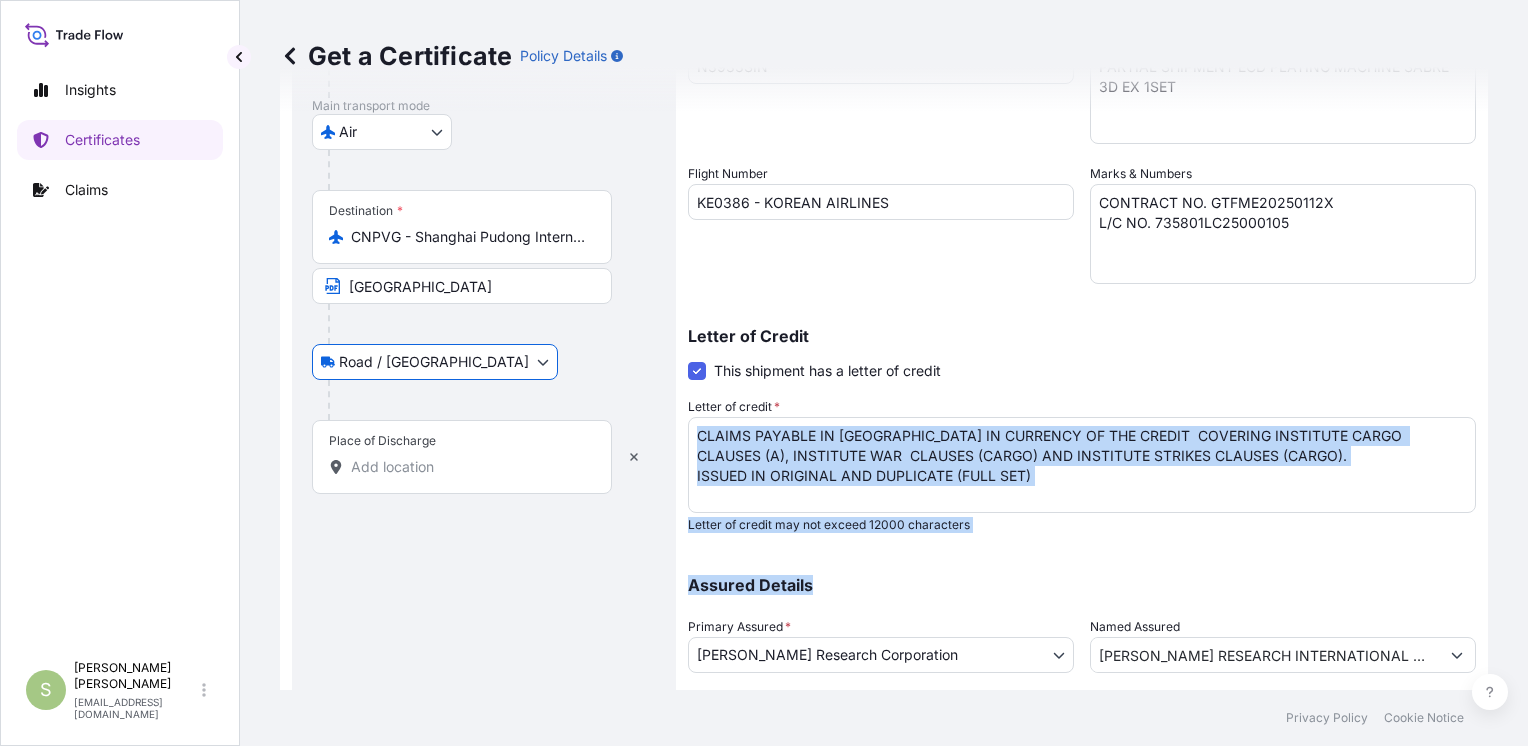 scroll, scrollTop: 336, scrollLeft: 0, axis: vertical 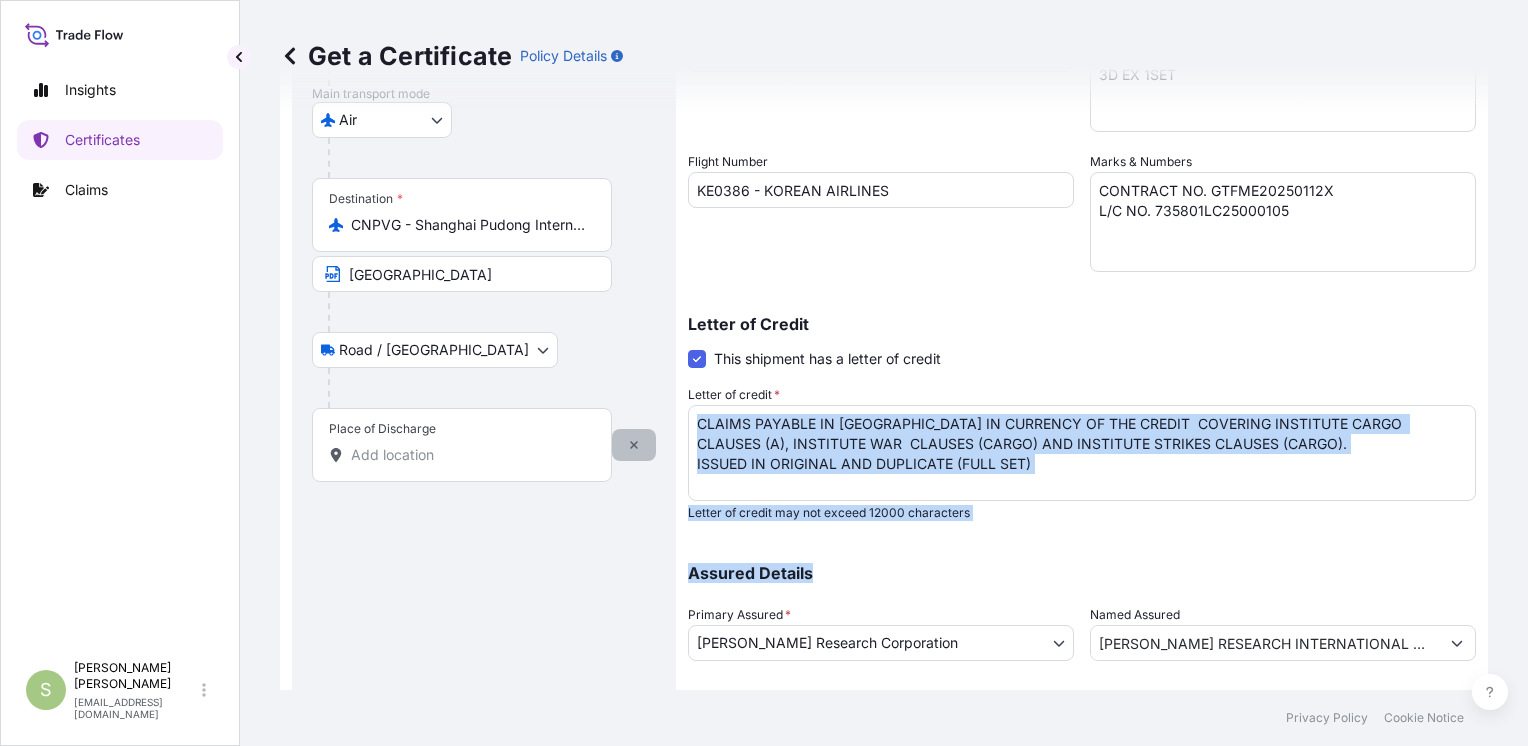 click 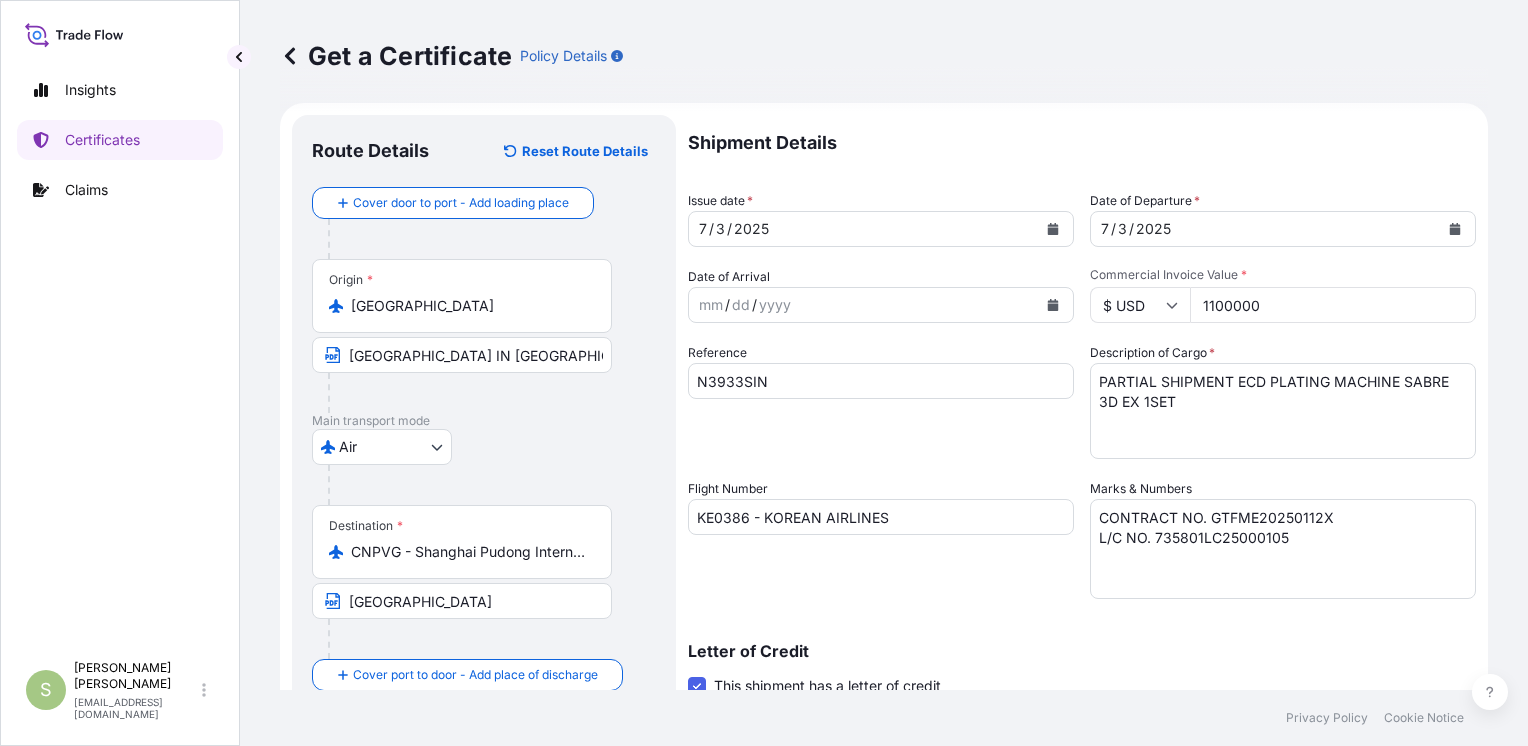 scroll, scrollTop: 0, scrollLeft: 0, axis: both 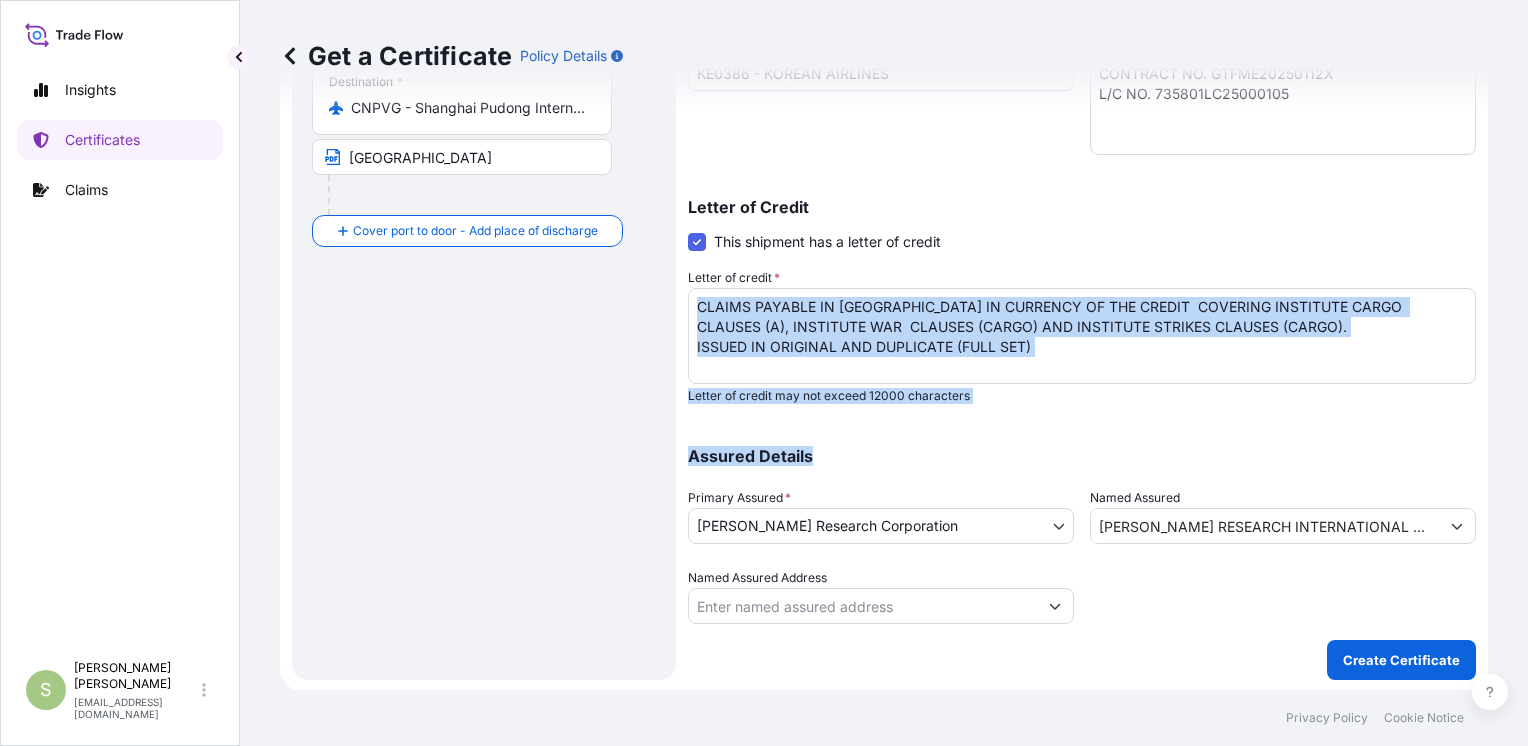 click on "Insights Certificates Claims S [PERSON_NAME] [EMAIL_ADDRESS][DOMAIN_NAME] Get a Certificate Policy Details Route Details Reset Route Details   Cover door to port - Add loading place Place of loading Road / [GEOGRAPHIC_DATA] / Inland Origin * [GEOGRAPHIC_DATA] [GEOGRAPHIC_DATA] IN [GEOGRAPHIC_DATA] Main transport mode Air Air Exhibition Road Mail / Parcel Post Ocean Vessel Sea Rail Destination * CNPVG - [GEOGRAPHIC_DATA], [GEOGRAPHIC_DATA] [GEOGRAPHIC_DATA] Cover port to door - Add place of discharge Road / Inland Road / Inland Place of Discharge Shipment Details Issue date * [DATE] Date of Departure * [DATE] Date of Arrival mm / dd / yyyy Commodity Goods, Merchandise, and/or Property of every type Packing Category Commercial Invoice Value    * $ USD 1100000 Reference N3933SIN Description of Cargo * PARTIAL SHIPMENT ECD PLATING MACHINE SABRE 3D EX 1SET Flight Number KE0386 - KOREAN AIRLINES Marks & Numbers CONTRACT NO. GTFME20250112X
L/C NO. 735801LC25000105 Letter of Credit Letter of credit * *" at bounding box center [764, 373] 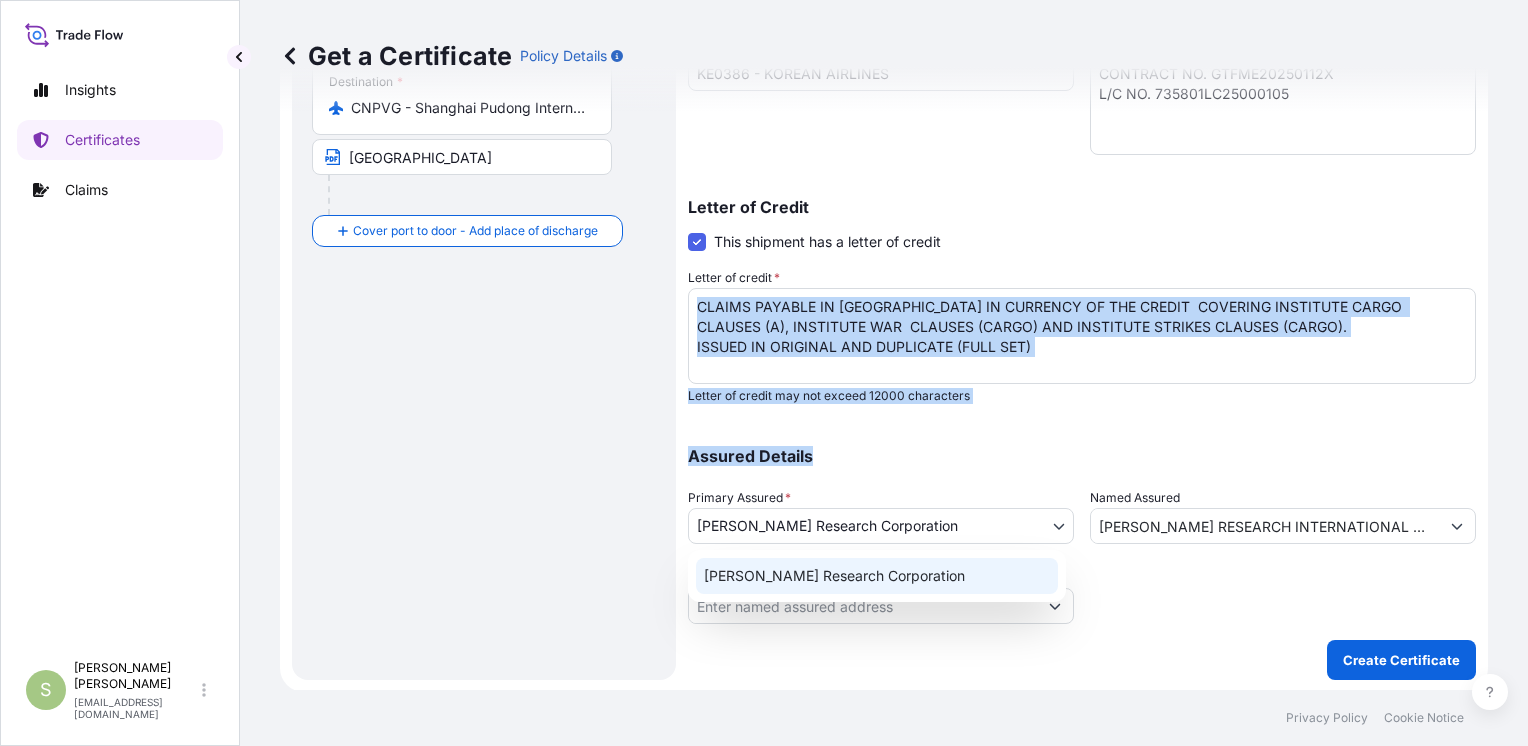 click on "Insights Certificates Claims S [PERSON_NAME] [EMAIL_ADDRESS][DOMAIN_NAME] Get a Certificate Policy Details Route Details Reset Route Details   Cover door to port - Add loading place Place of loading Road / [GEOGRAPHIC_DATA] / Inland Origin * [GEOGRAPHIC_DATA] [GEOGRAPHIC_DATA] IN [GEOGRAPHIC_DATA] Main transport mode Air Air Exhibition Road Mail / Parcel Post Ocean Vessel Sea Rail Destination * CNPVG - [GEOGRAPHIC_DATA], [GEOGRAPHIC_DATA] [GEOGRAPHIC_DATA] Cover port to door - Add place of discharge Road / Inland Road / Inland Place of Discharge Shipment Details Issue date * [DATE] Date of Departure * [DATE] Date of Arrival mm / dd / yyyy Commodity Goods, Merchandise, and/or Property of every type Packing Category Commercial Invoice Value    * $ USD 1100000 Reference N3933SIN Description of Cargo * PARTIAL SHIPMENT ECD PLATING MACHINE SABRE 3D EX 1SET Flight Number KE0386 - KOREAN AIRLINES Marks & Numbers CONTRACT NO. GTFME20250112X
L/C NO. 735801LC25000105 Letter of Credit Letter of credit * *" at bounding box center [764, 373] 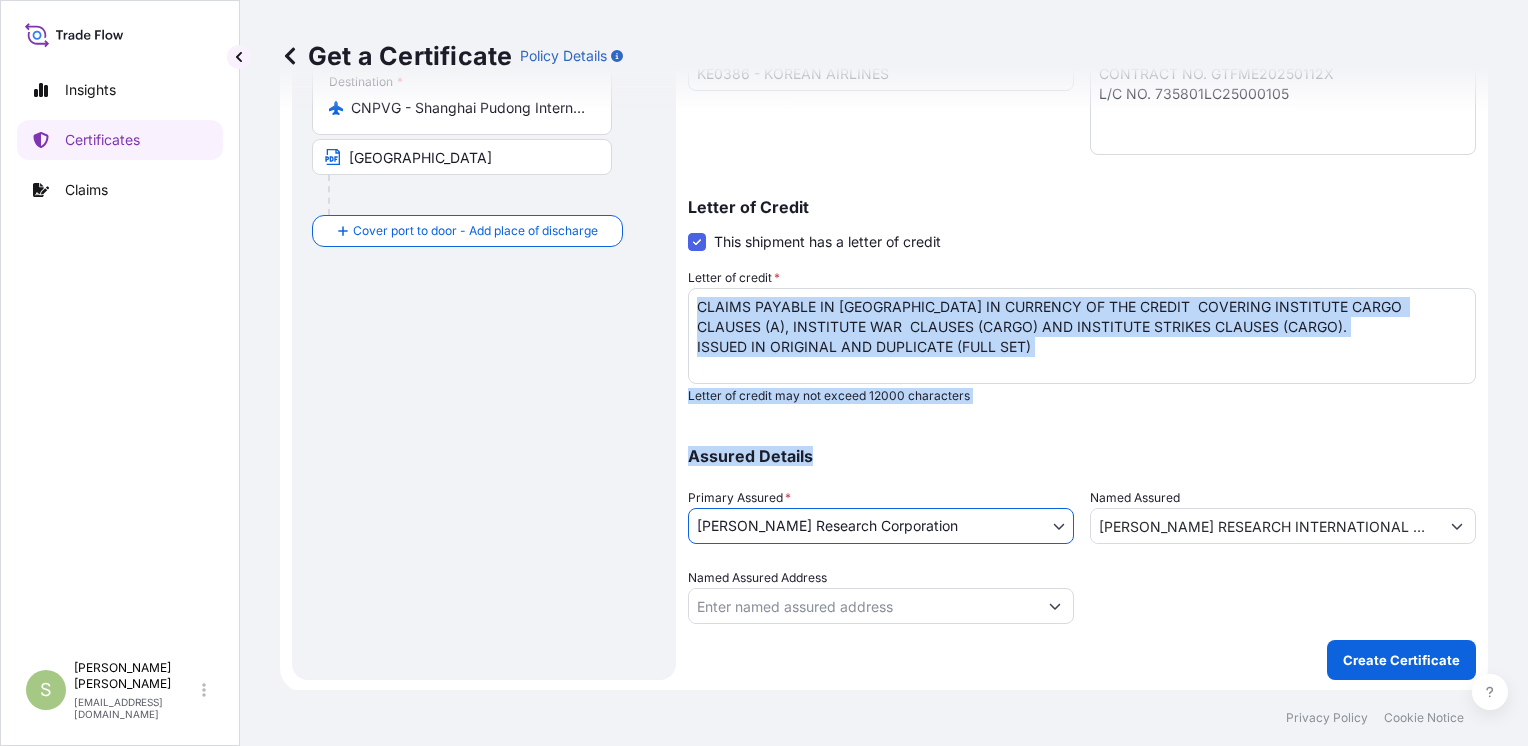 scroll, scrollTop: 397, scrollLeft: 0, axis: vertical 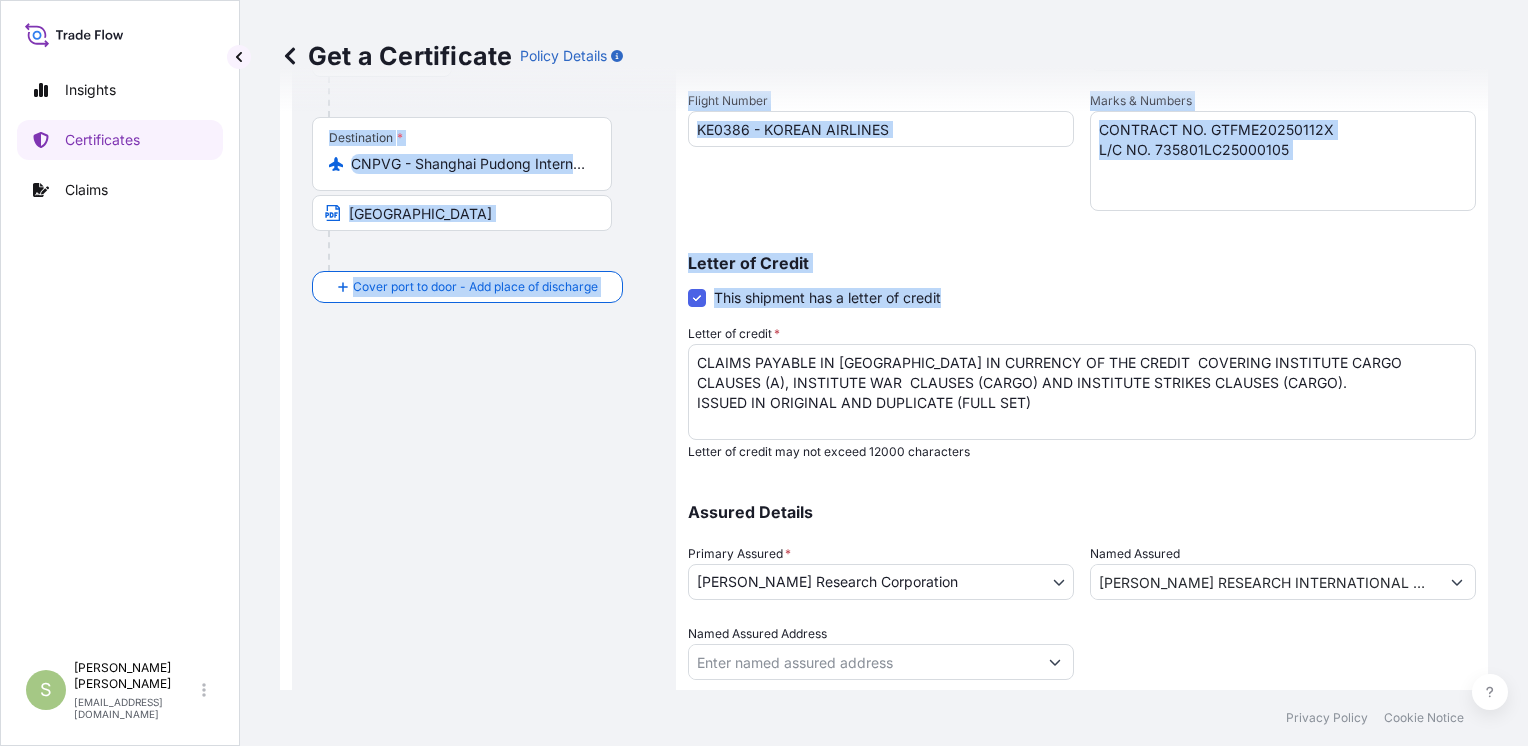 drag, startPoint x: 1509, startPoint y: 289, endPoint x: 1459, endPoint y: 62, distance: 232.44139 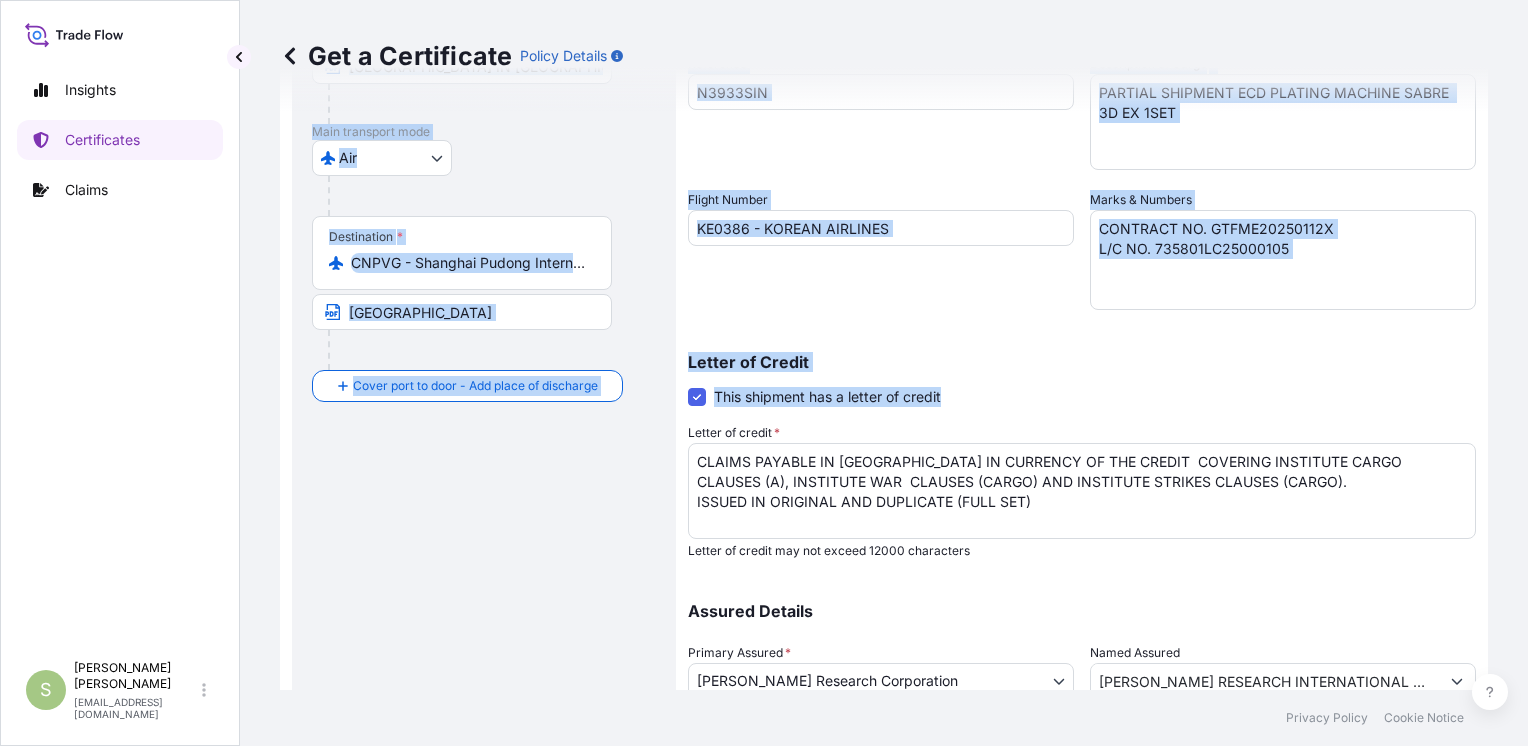 scroll, scrollTop: 0, scrollLeft: 0, axis: both 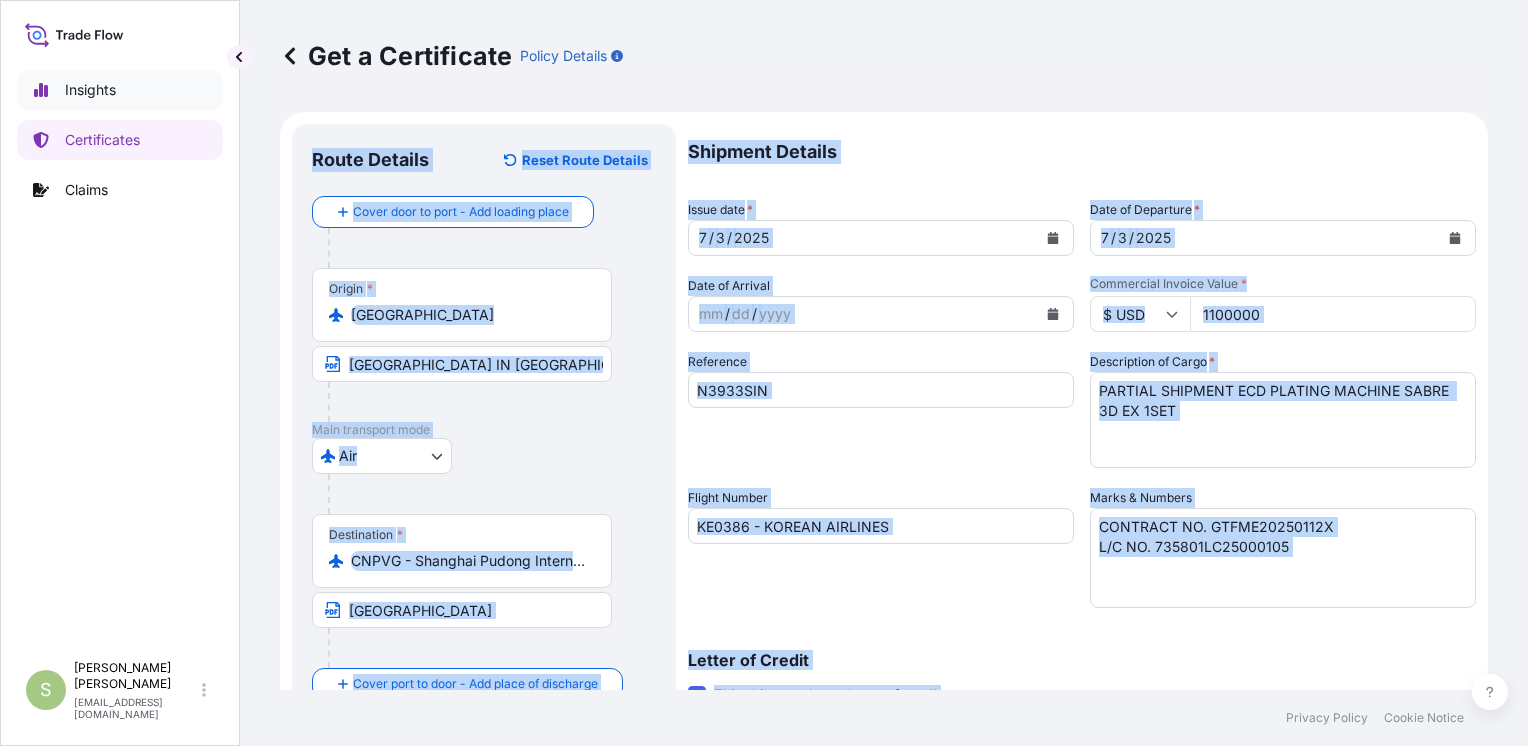 click on "Insights" at bounding box center (90, 90) 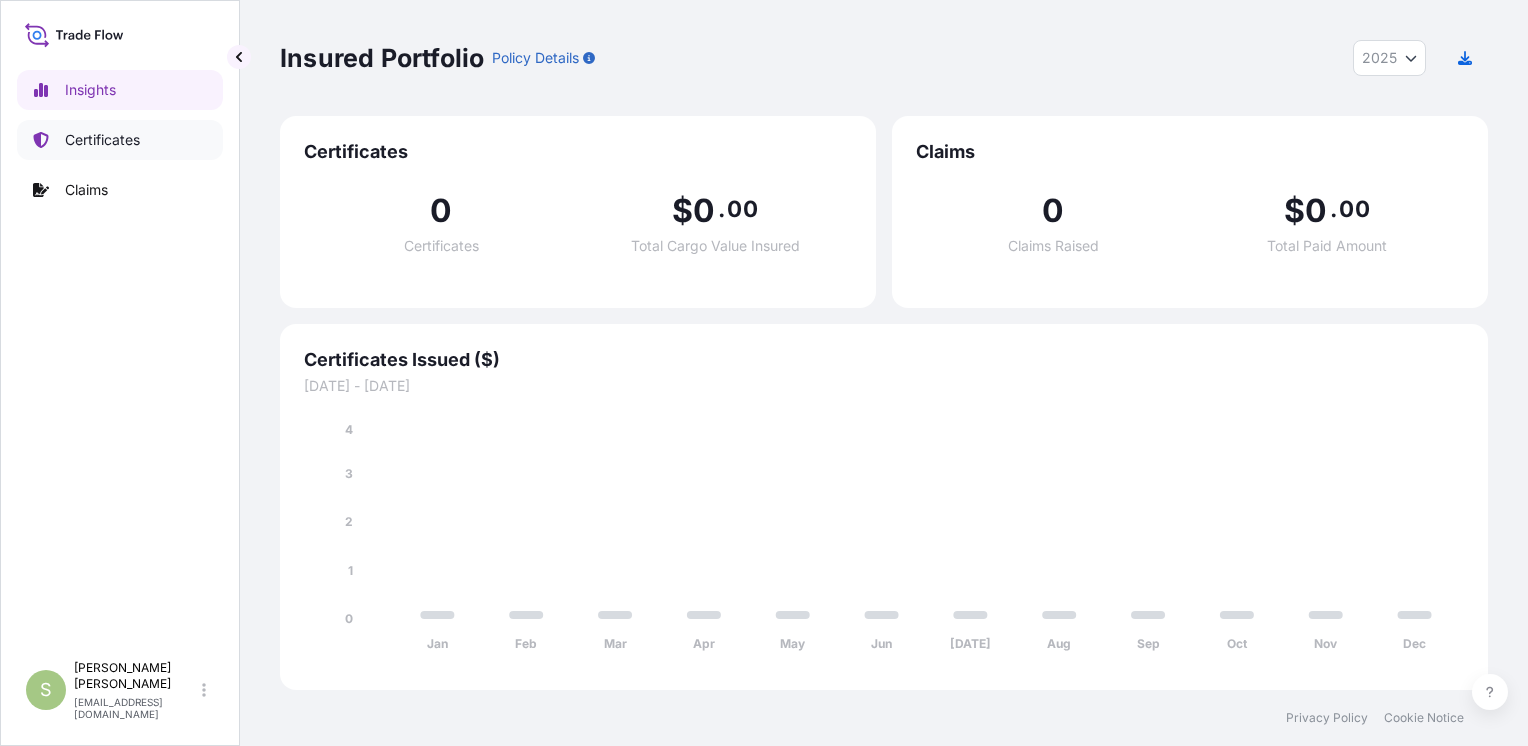 click on "Certificates" at bounding box center [102, 140] 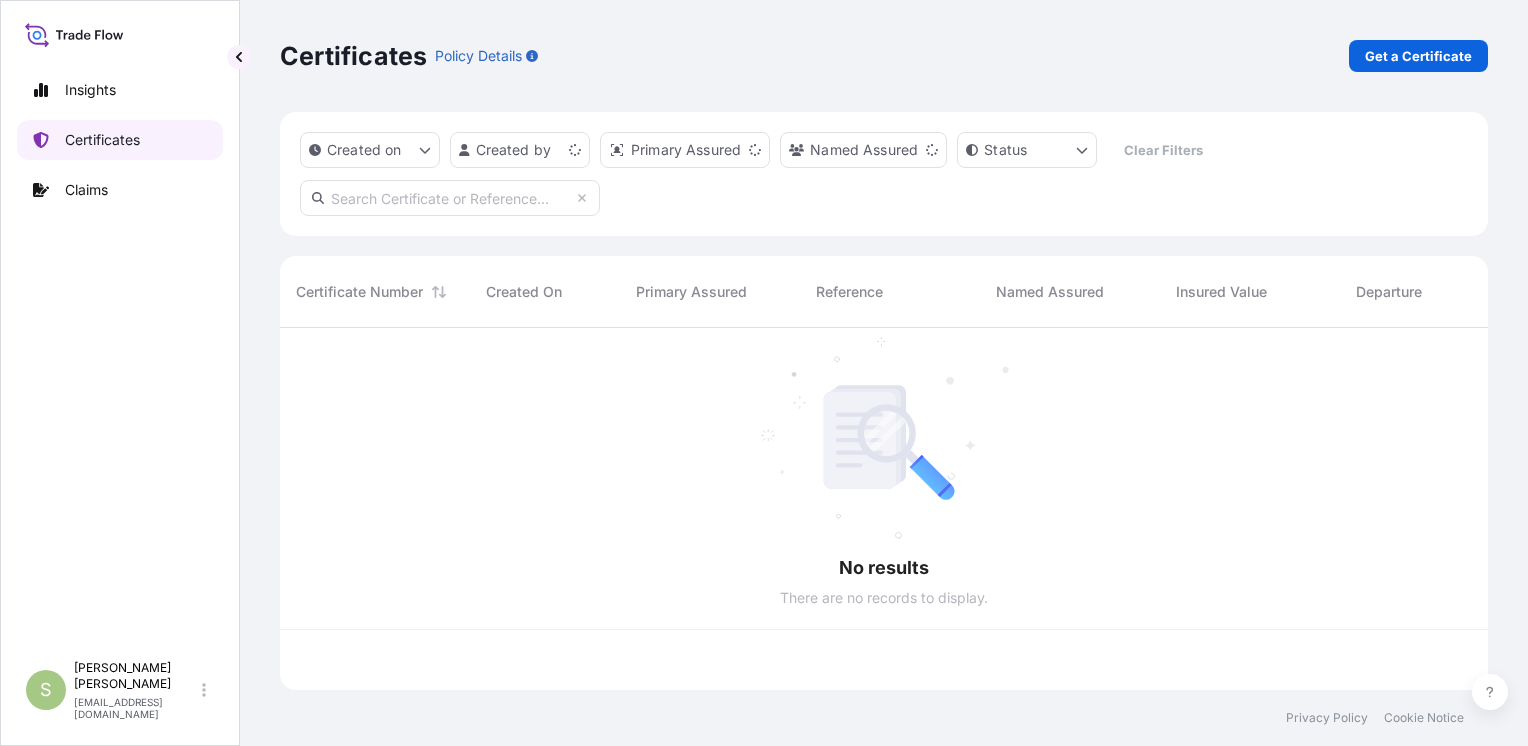 scroll, scrollTop: 16, scrollLeft: 16, axis: both 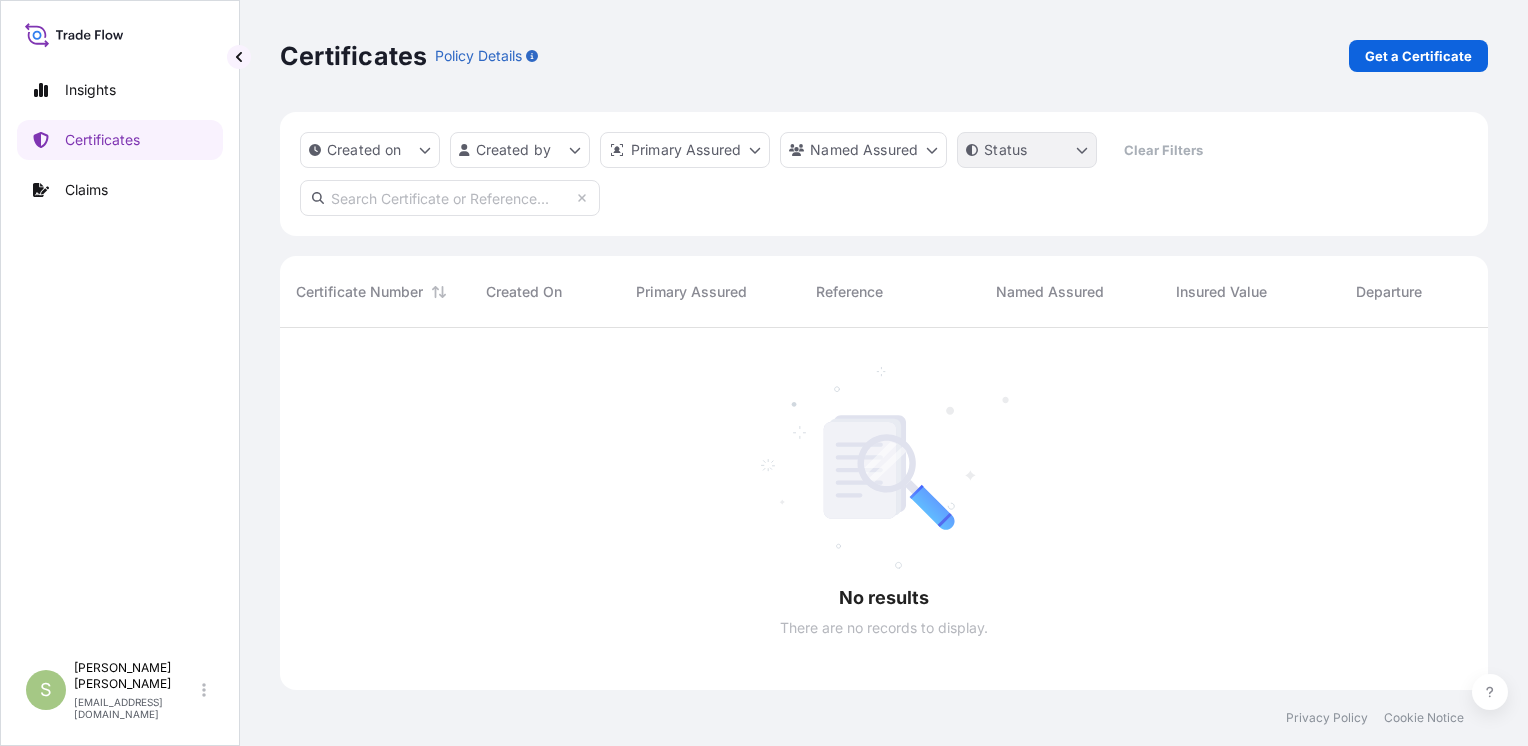 click on "Insights Certificates Claims S [PERSON_NAME] [EMAIL_ADDRESS][DOMAIN_NAME] Certificates Policy Details Get a Certificate Created on Created by Primary Assured Named Assured Status Clear Filters No results There are no records to display. Certificate Number Created On Primary Assured Reference Named Assured Insured Value Departure Arrival Status Privacy Policy Cookie Notice
0" at bounding box center (764, 373) 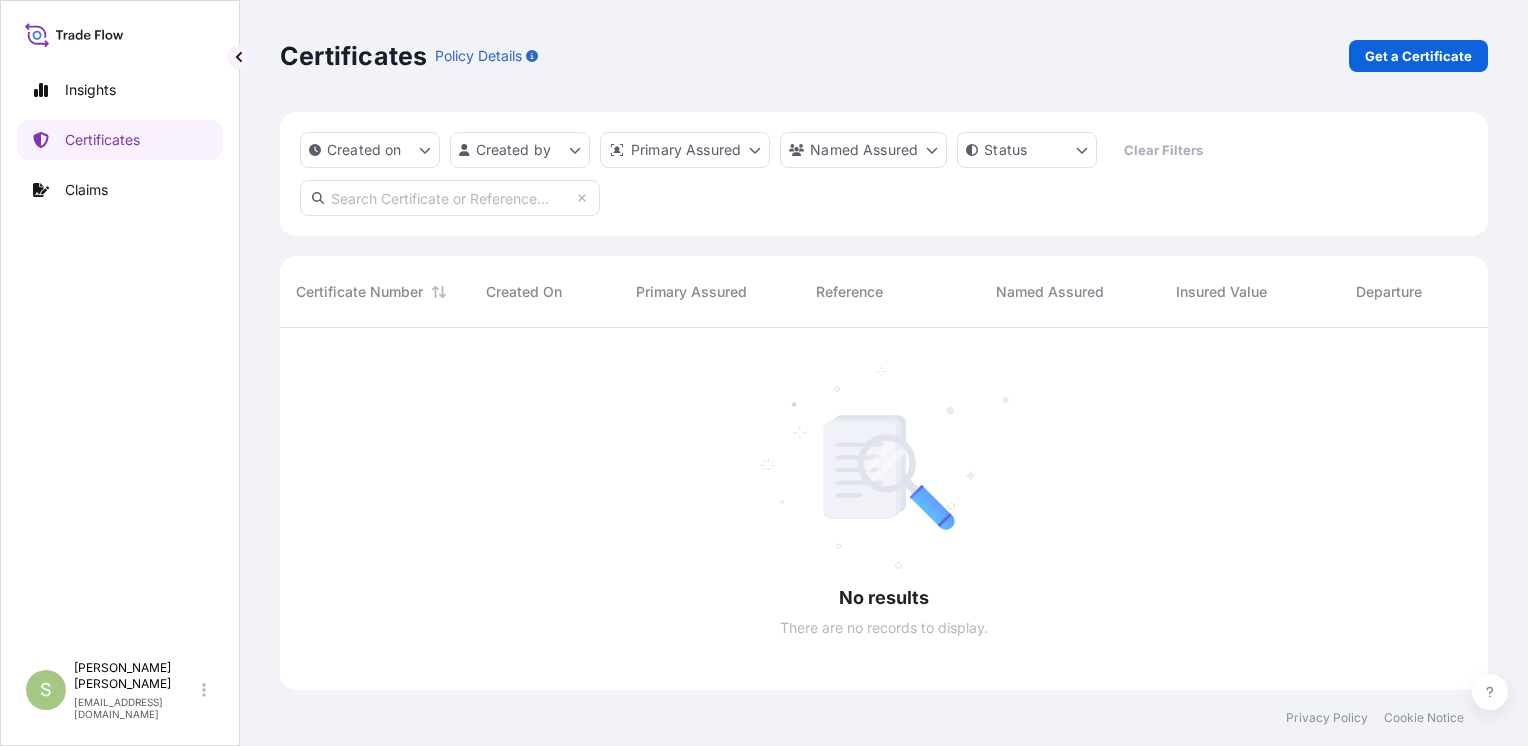 click on "Insights Certificates Claims S [PERSON_NAME] [EMAIL_ADDRESS][DOMAIN_NAME] Certificates Policy Details Get a Certificate Created on Created by Primary Assured Named Assured Status Clear Filters No results There are no records to display. Certificate Number Created On Primary Assured Reference Named Assured Insured Value Departure Arrival Status Privacy Policy Cookie Notice
0" at bounding box center [764, 373] 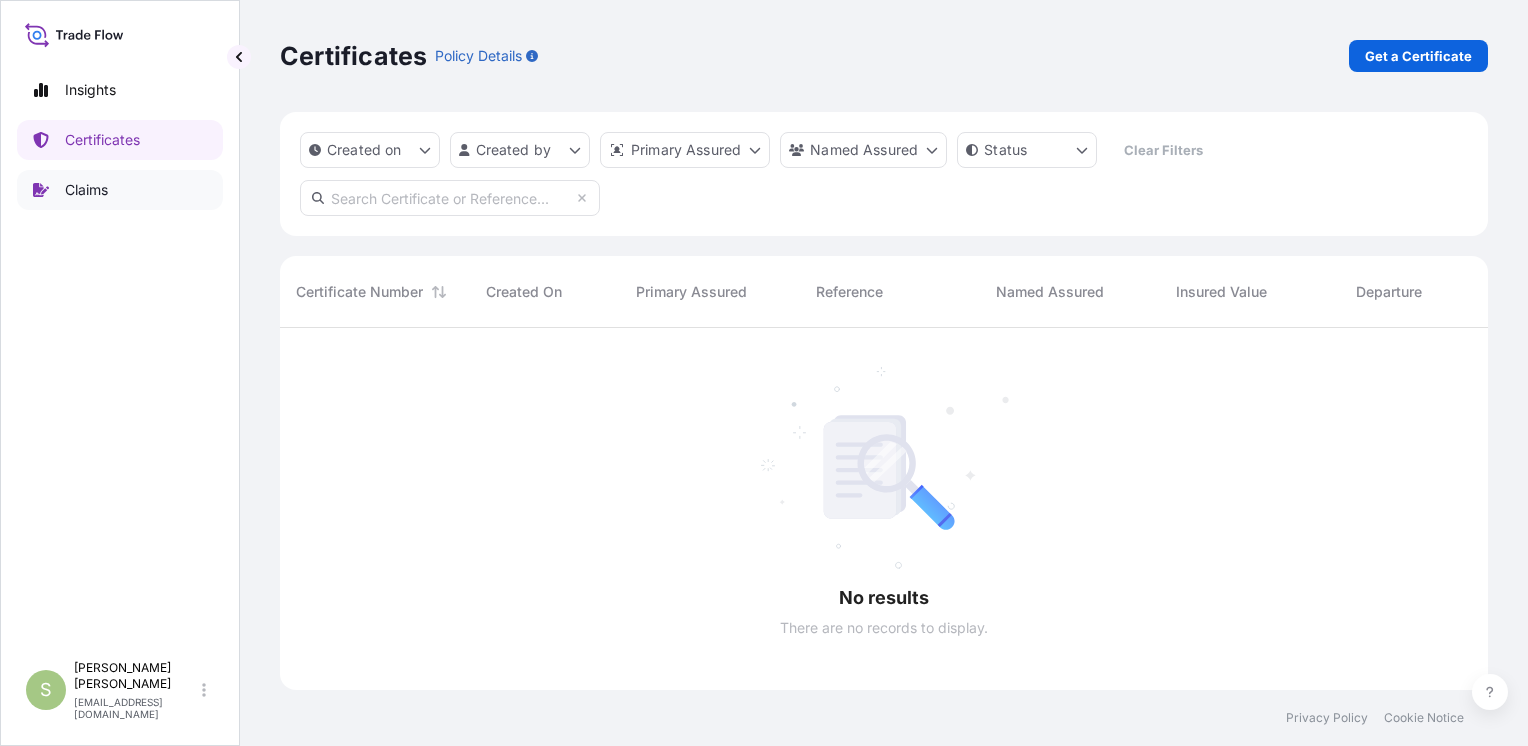 click on "Claims" at bounding box center (86, 190) 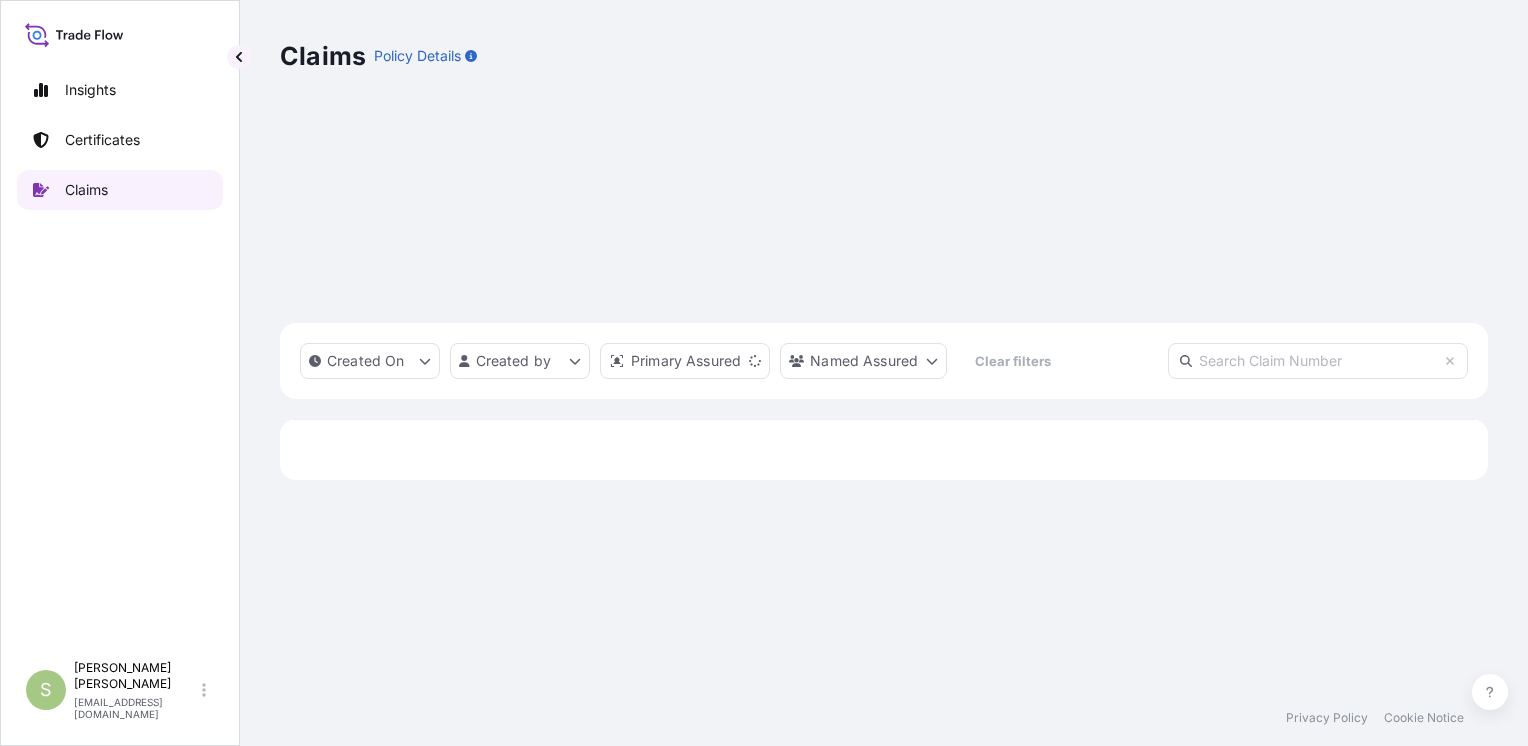 scroll, scrollTop: 16, scrollLeft: 16, axis: both 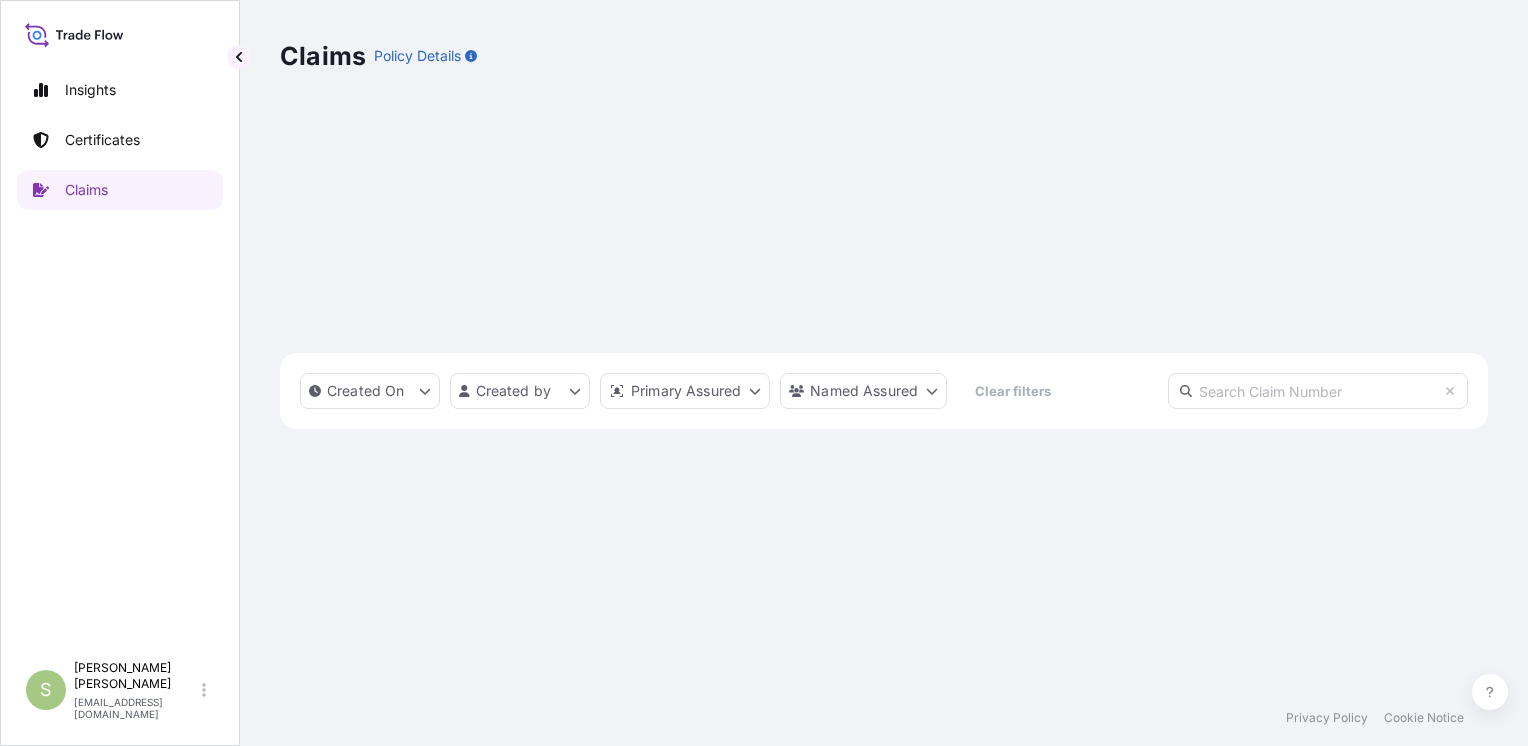 click on "Policy Details" at bounding box center (417, 56) 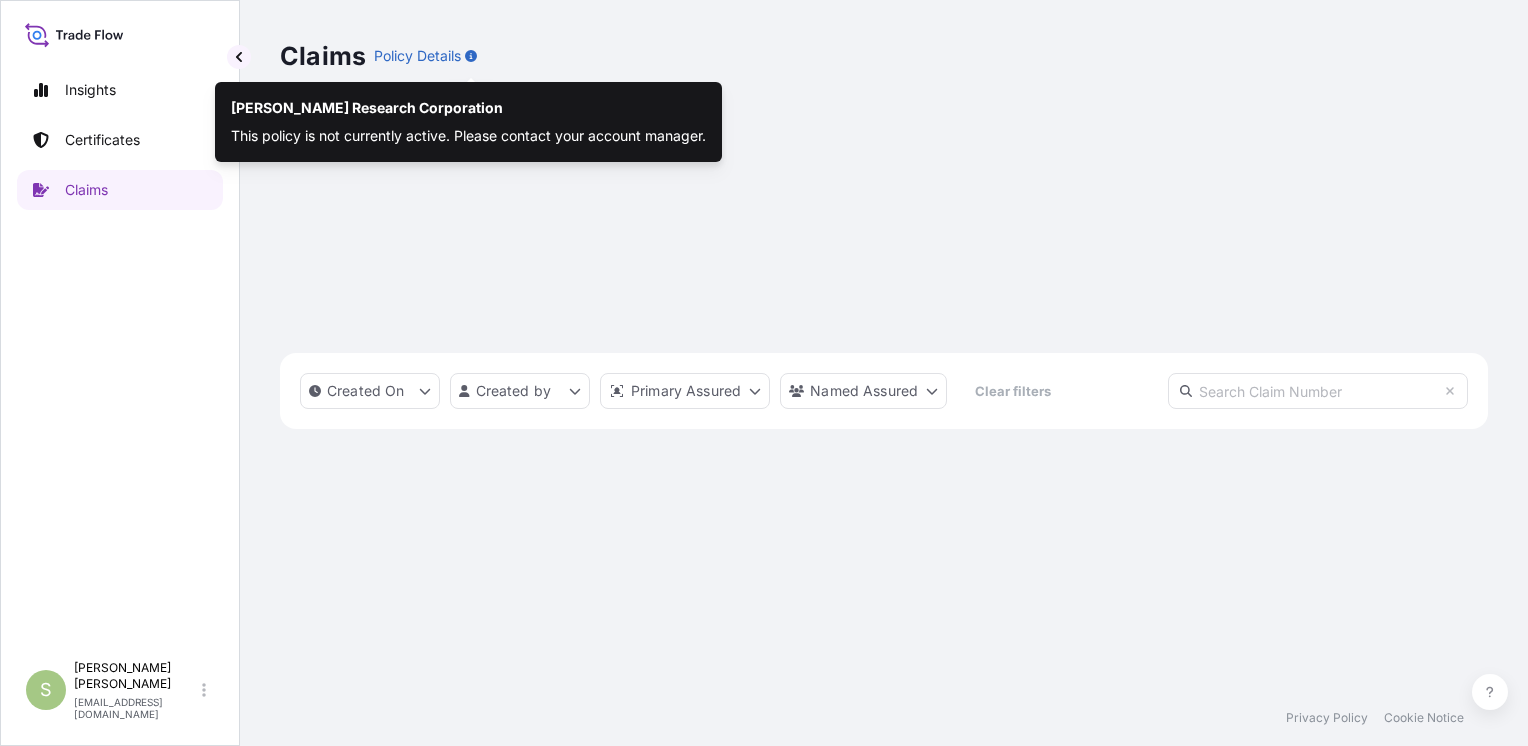 scroll, scrollTop: 467, scrollLeft: 1192, axis: both 